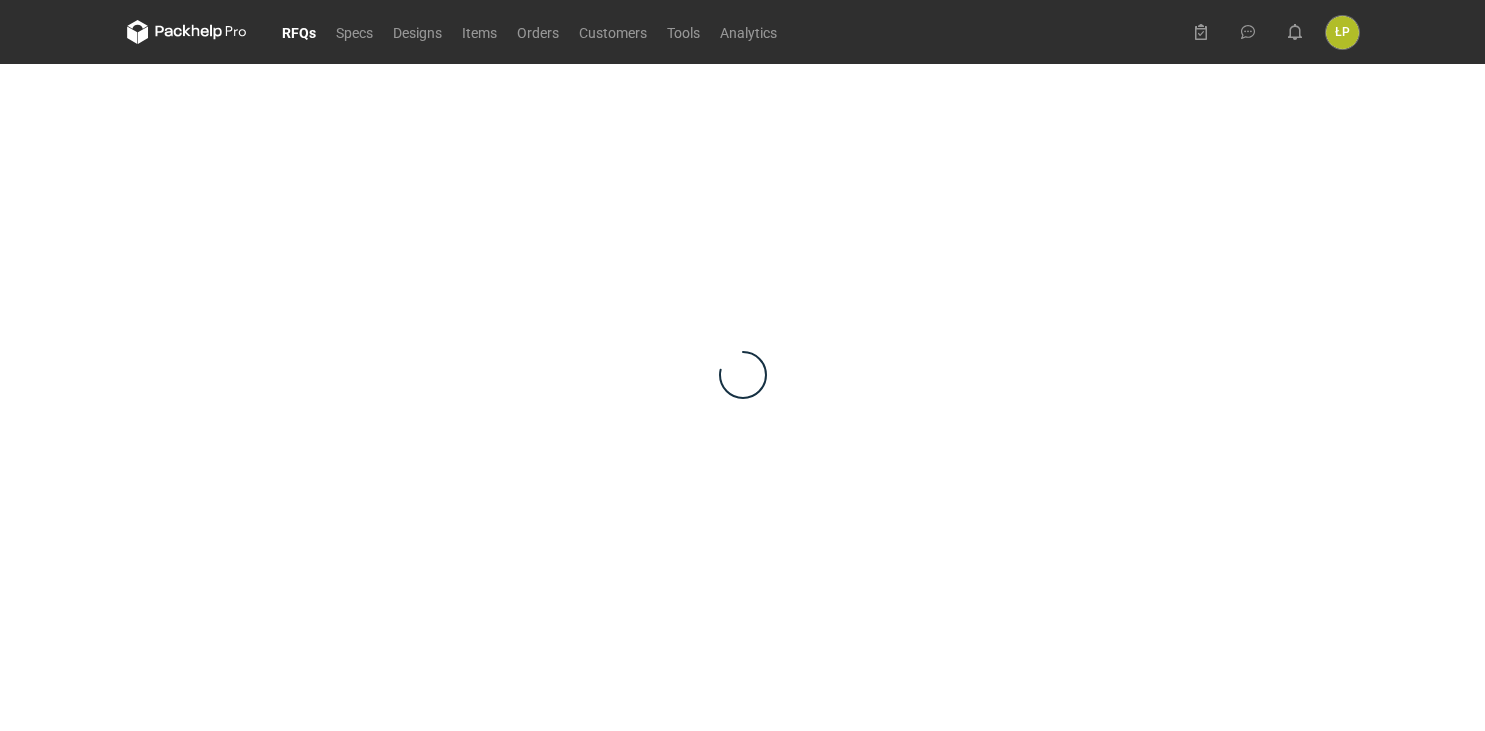 scroll, scrollTop: 0, scrollLeft: 0, axis: both 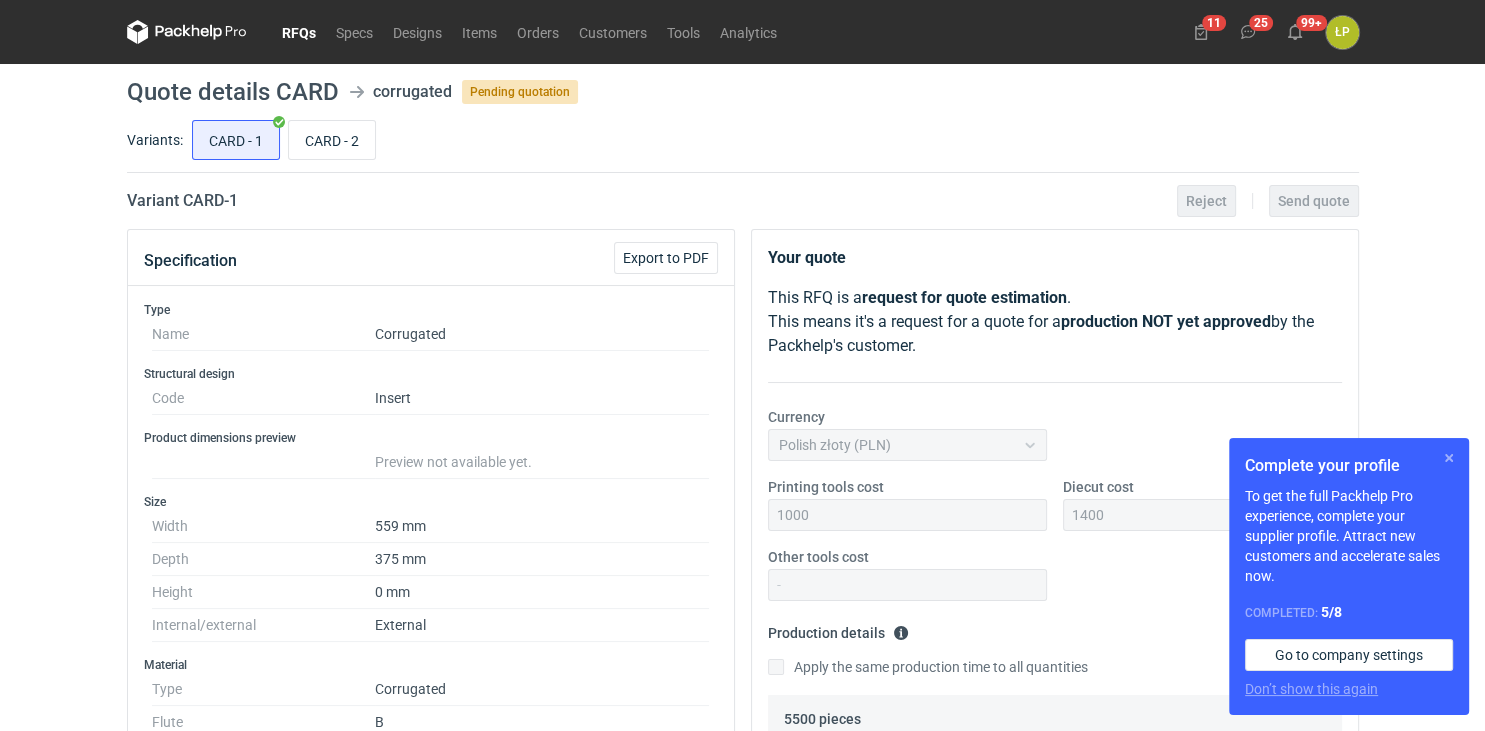 click at bounding box center (1449, 458) 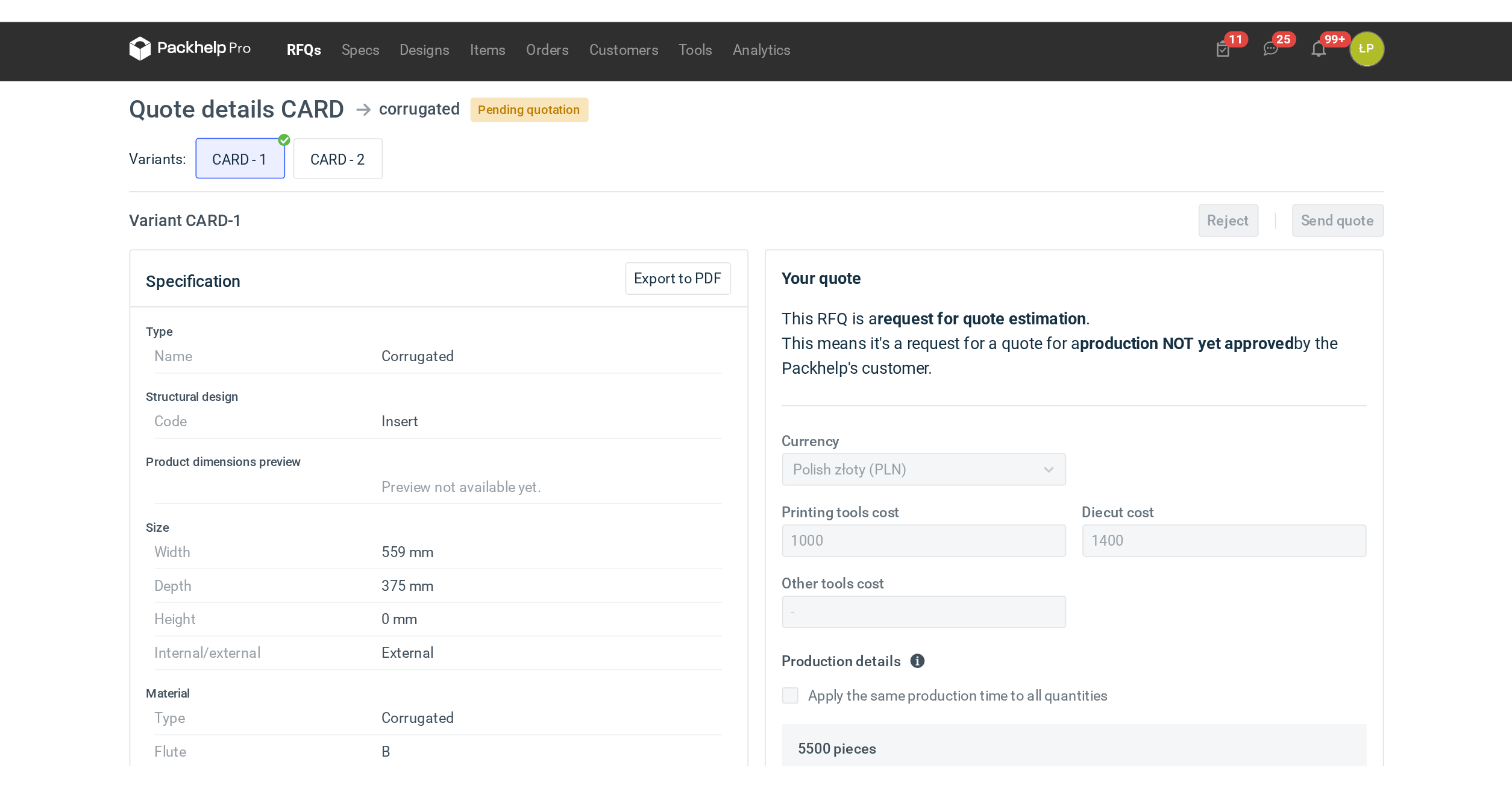 scroll, scrollTop: 0, scrollLeft: 0, axis: both 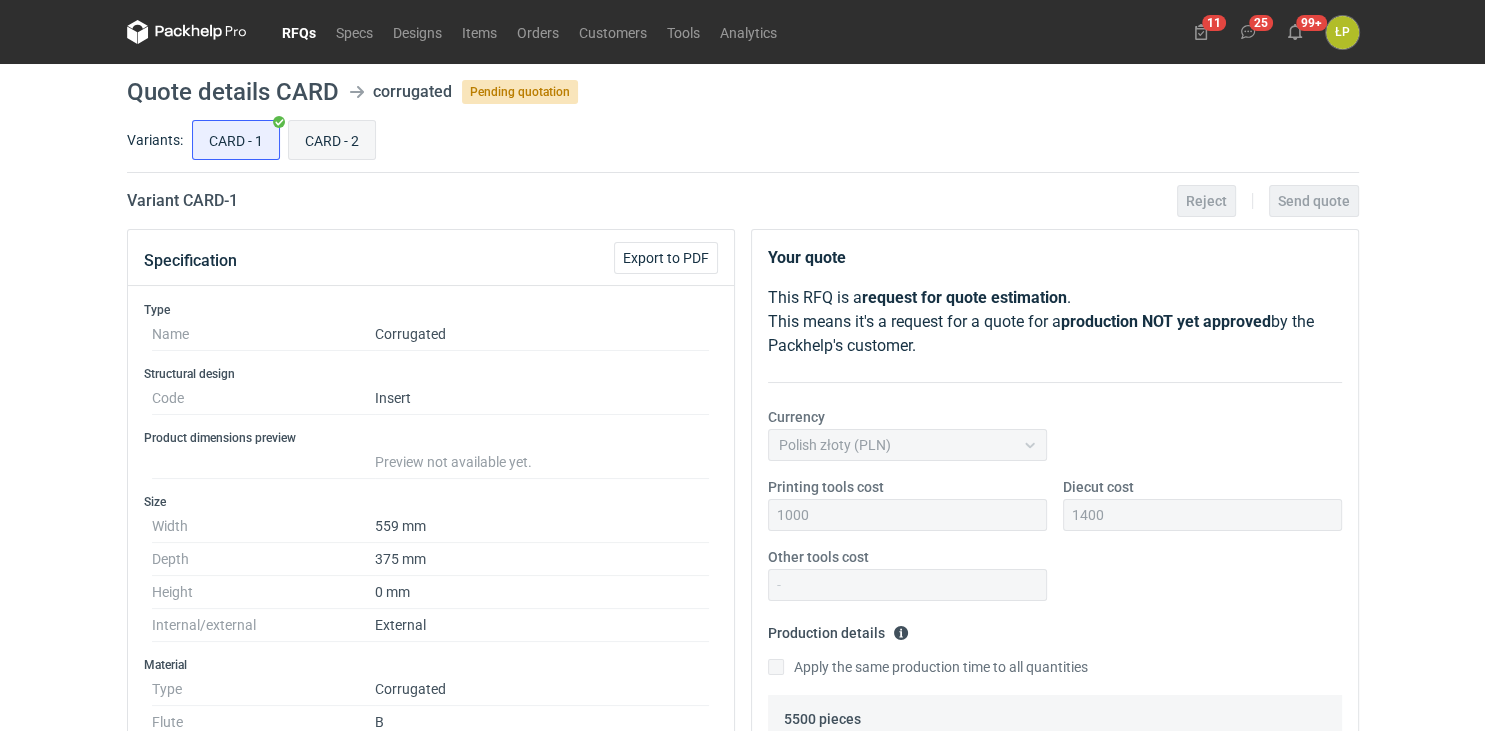 click on "CARD - 2" at bounding box center [332, 140] 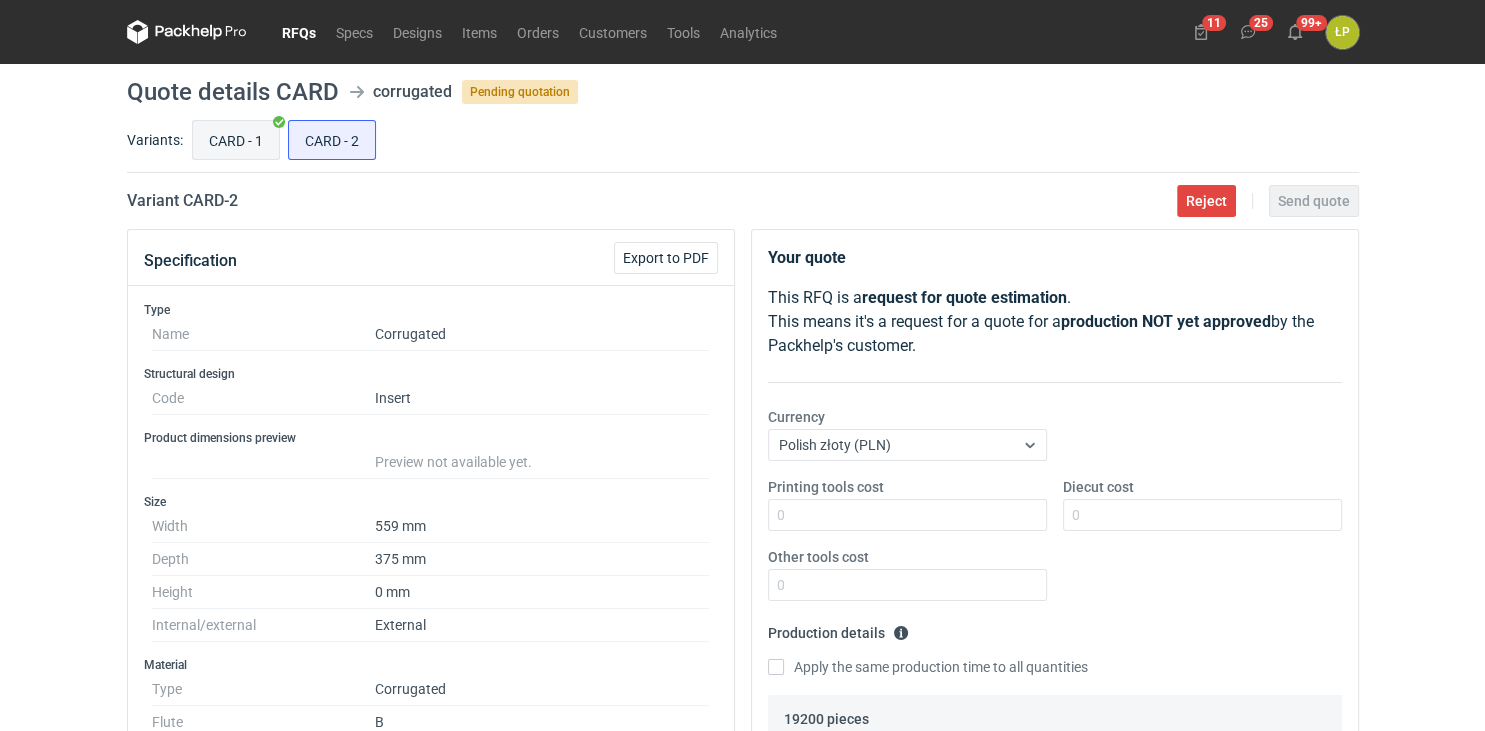 click on "CARD - 1" at bounding box center (236, 140) 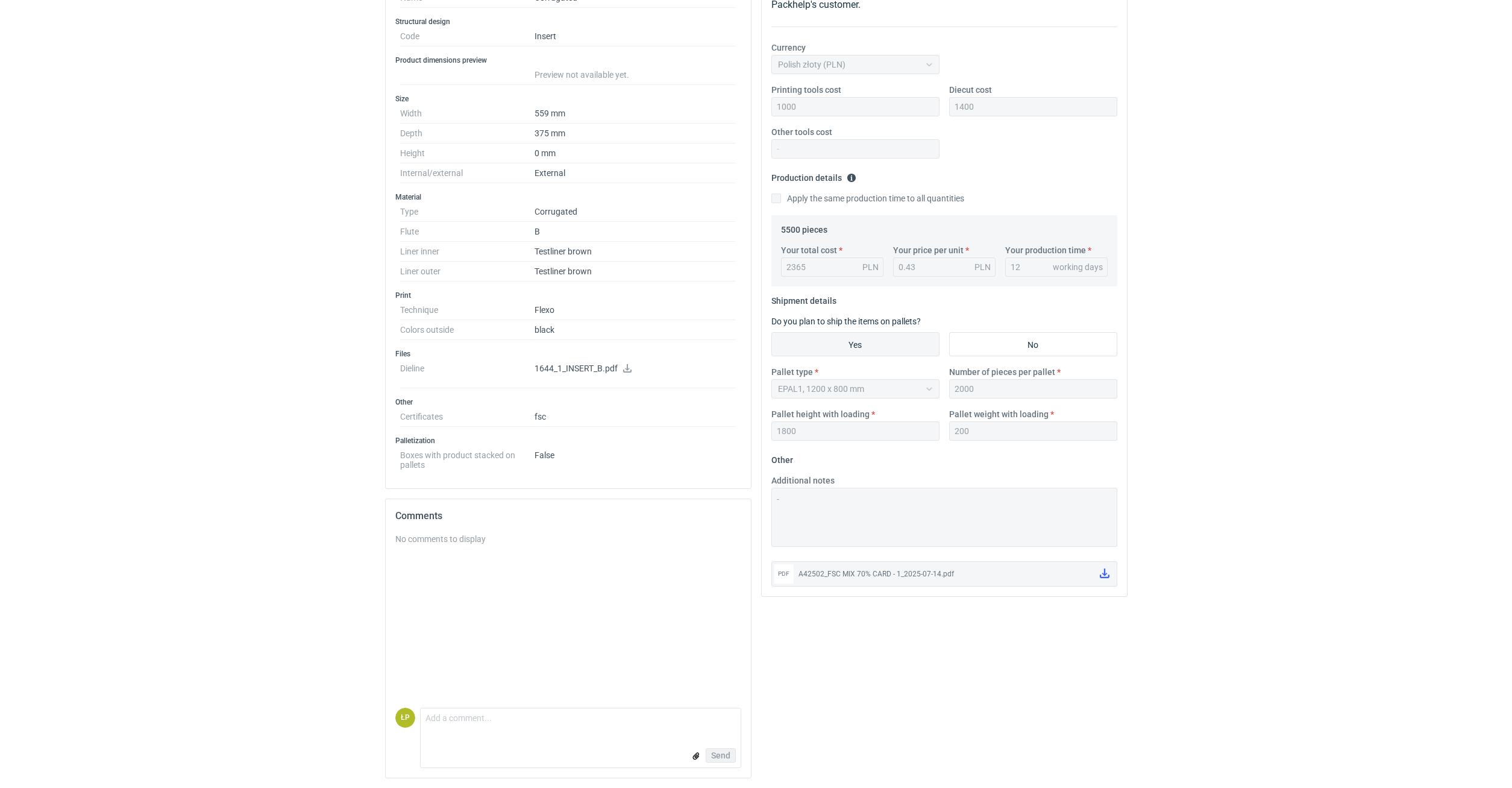 scroll, scrollTop: 0, scrollLeft: 0, axis: both 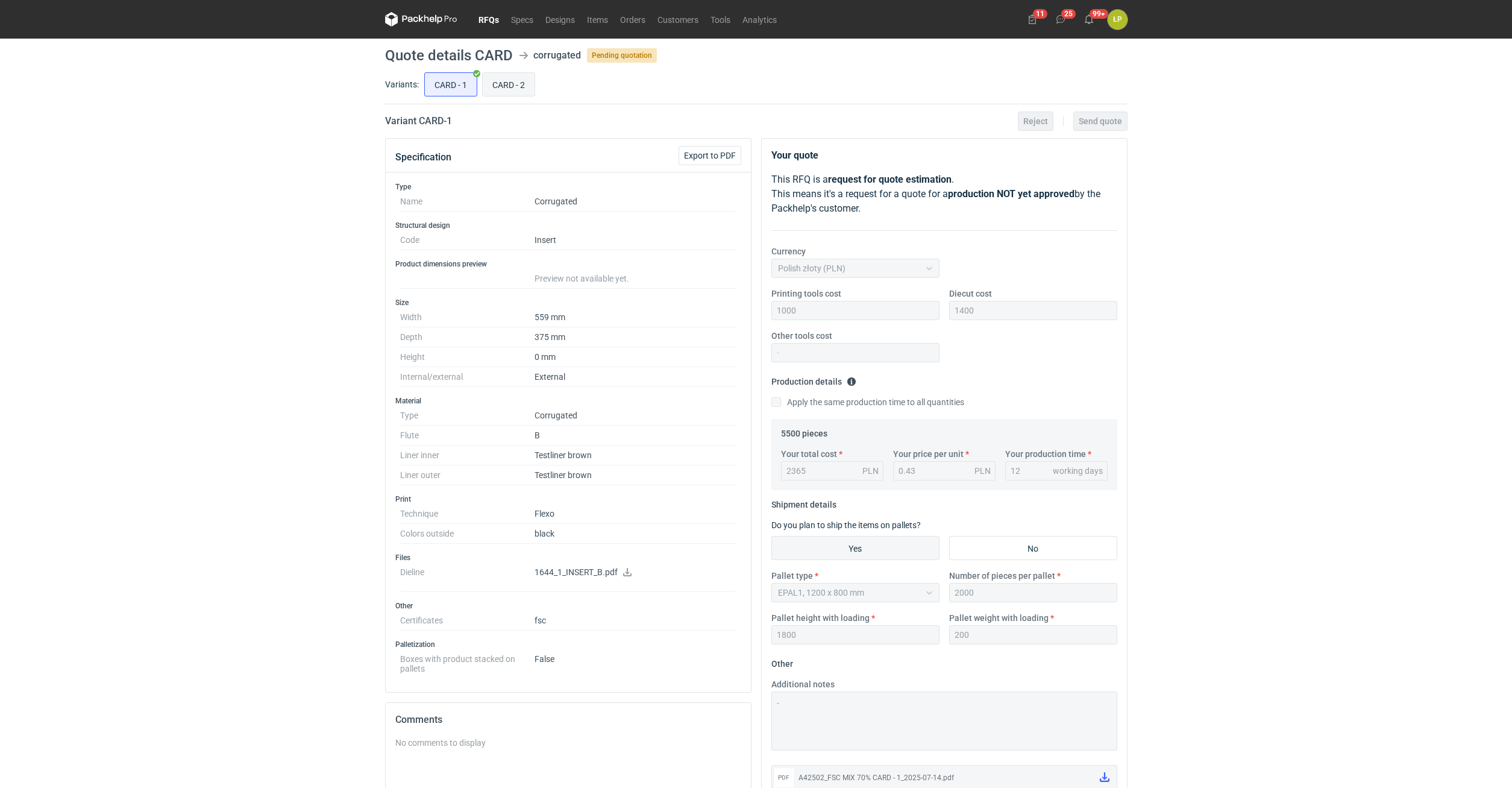 click on "CARD - 2" at bounding box center [509, 84] 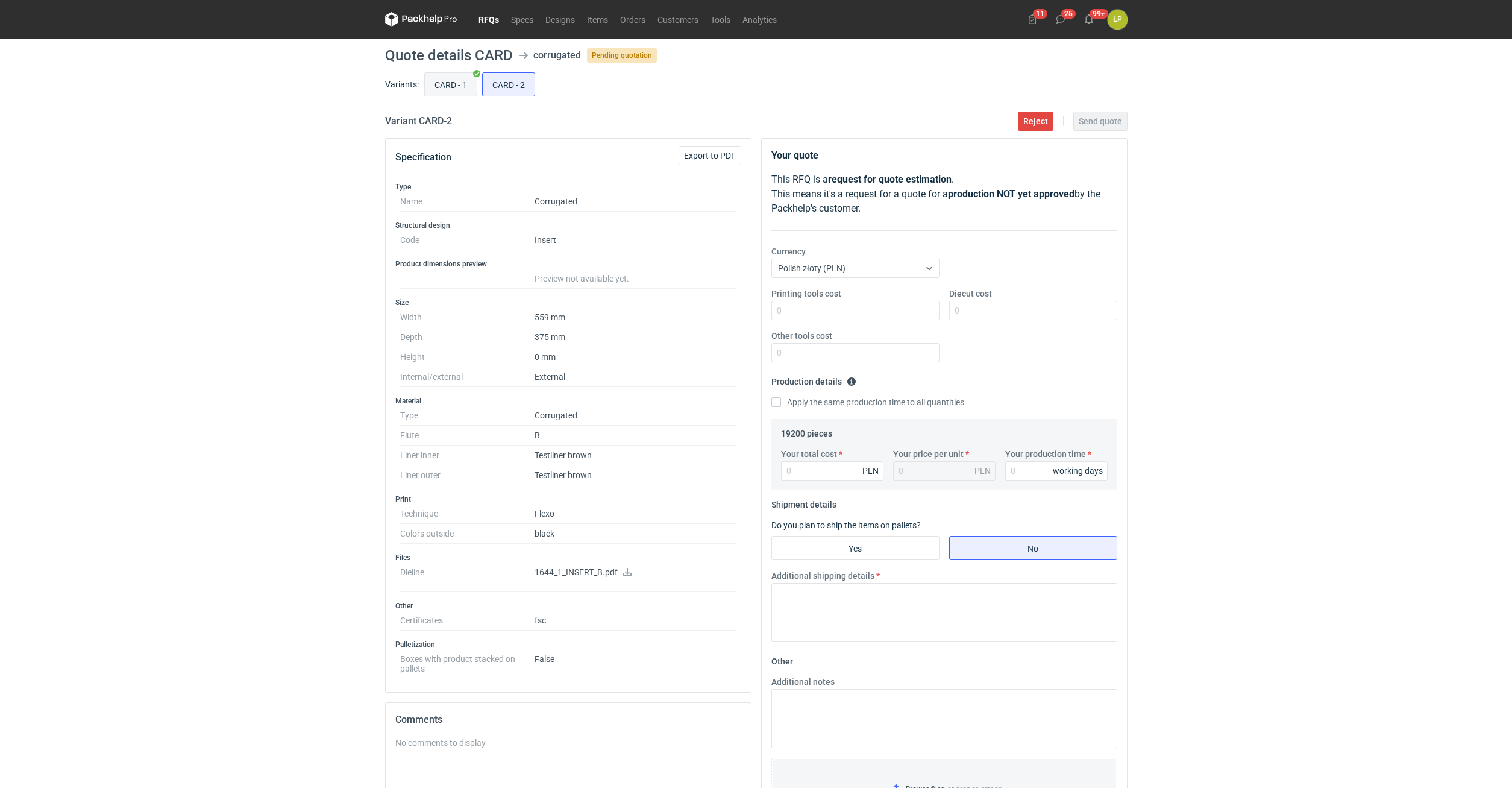 click on "CARD - 1" at bounding box center (451, 84) 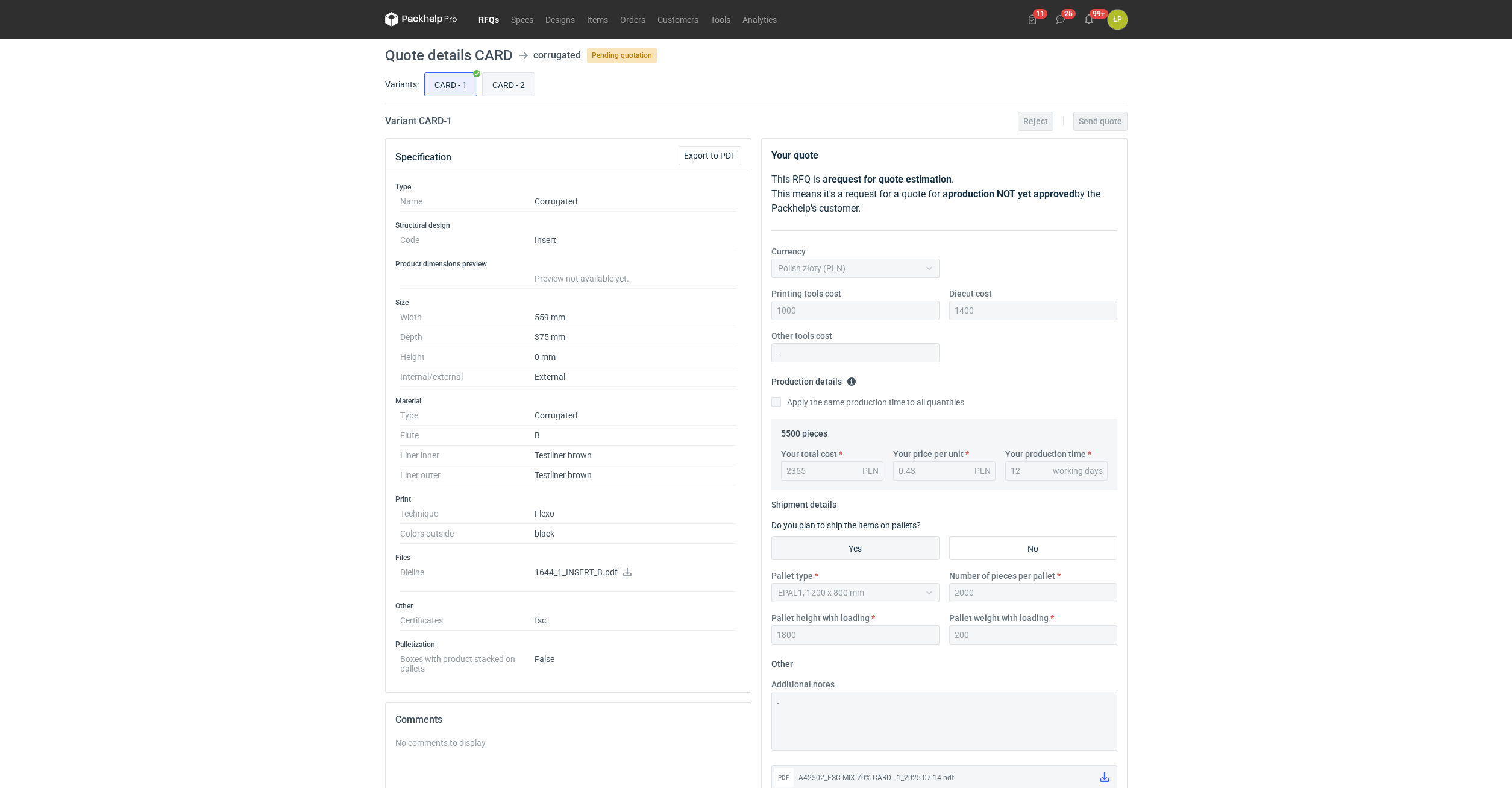 drag, startPoint x: 510, startPoint y: 83, endPoint x: 501, endPoint y: 82, distance: 9.05539 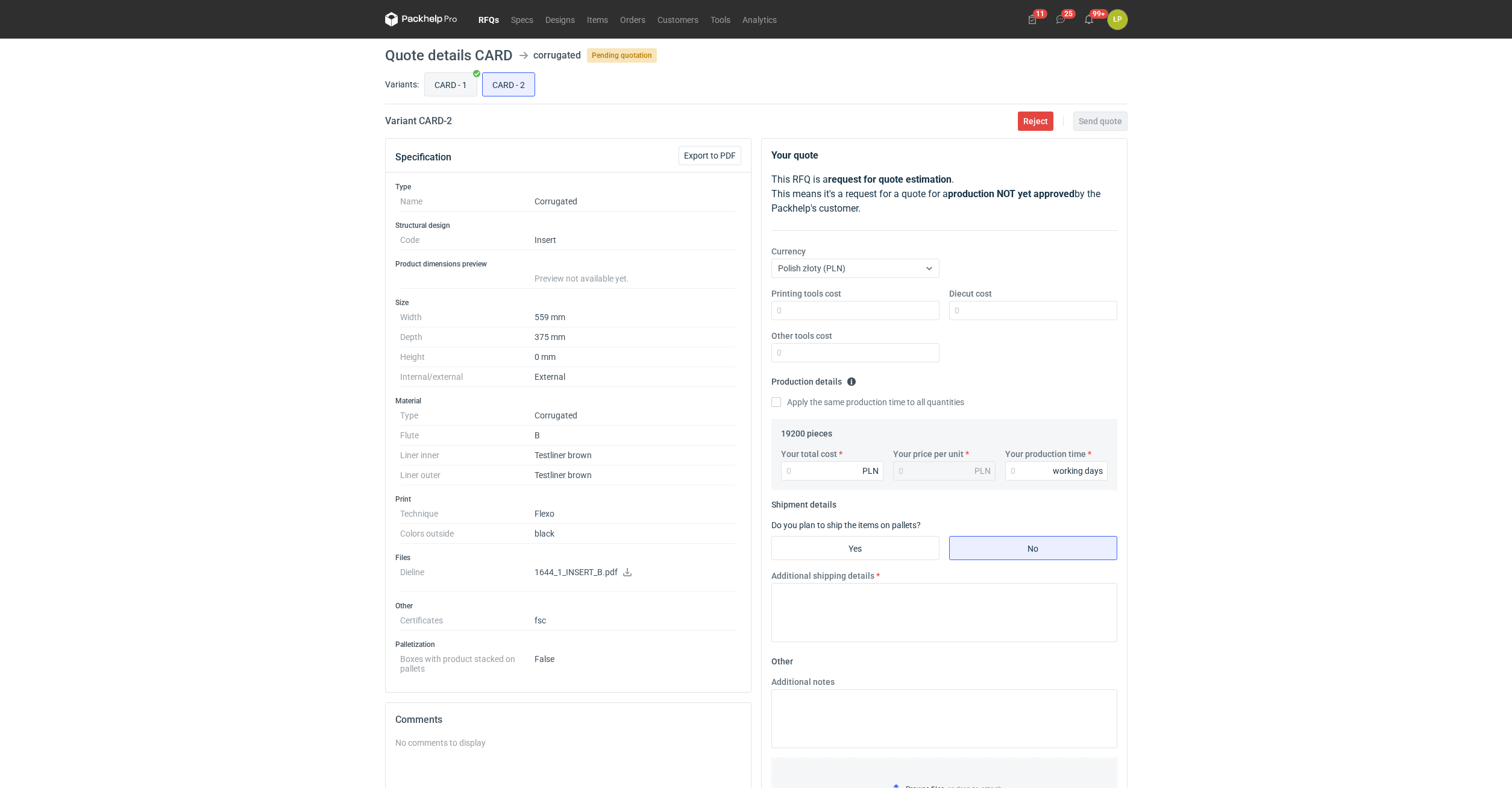 click on "CARD - 1" at bounding box center (451, 84) 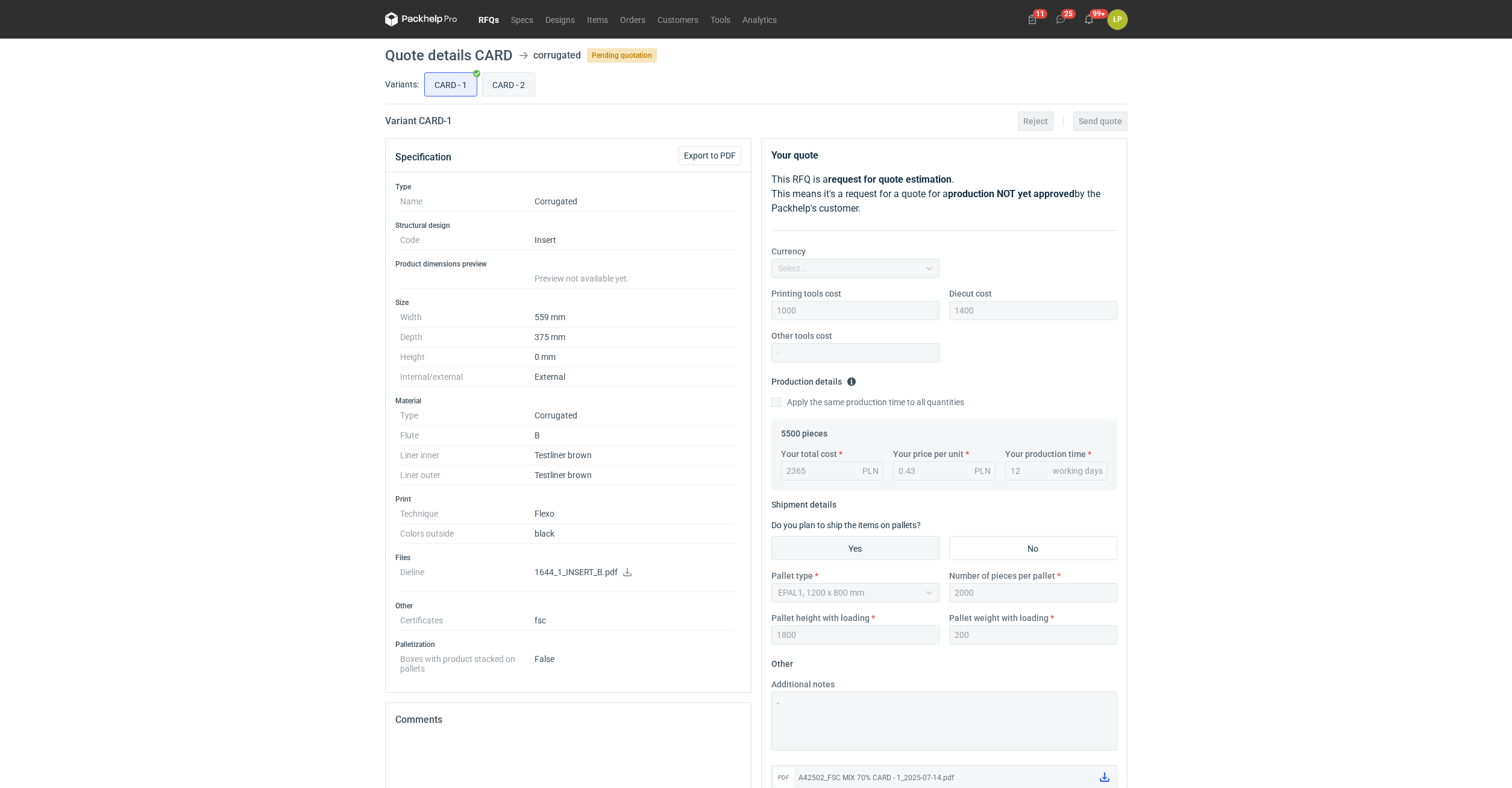 click on "CARD - 2" at bounding box center (509, 84) 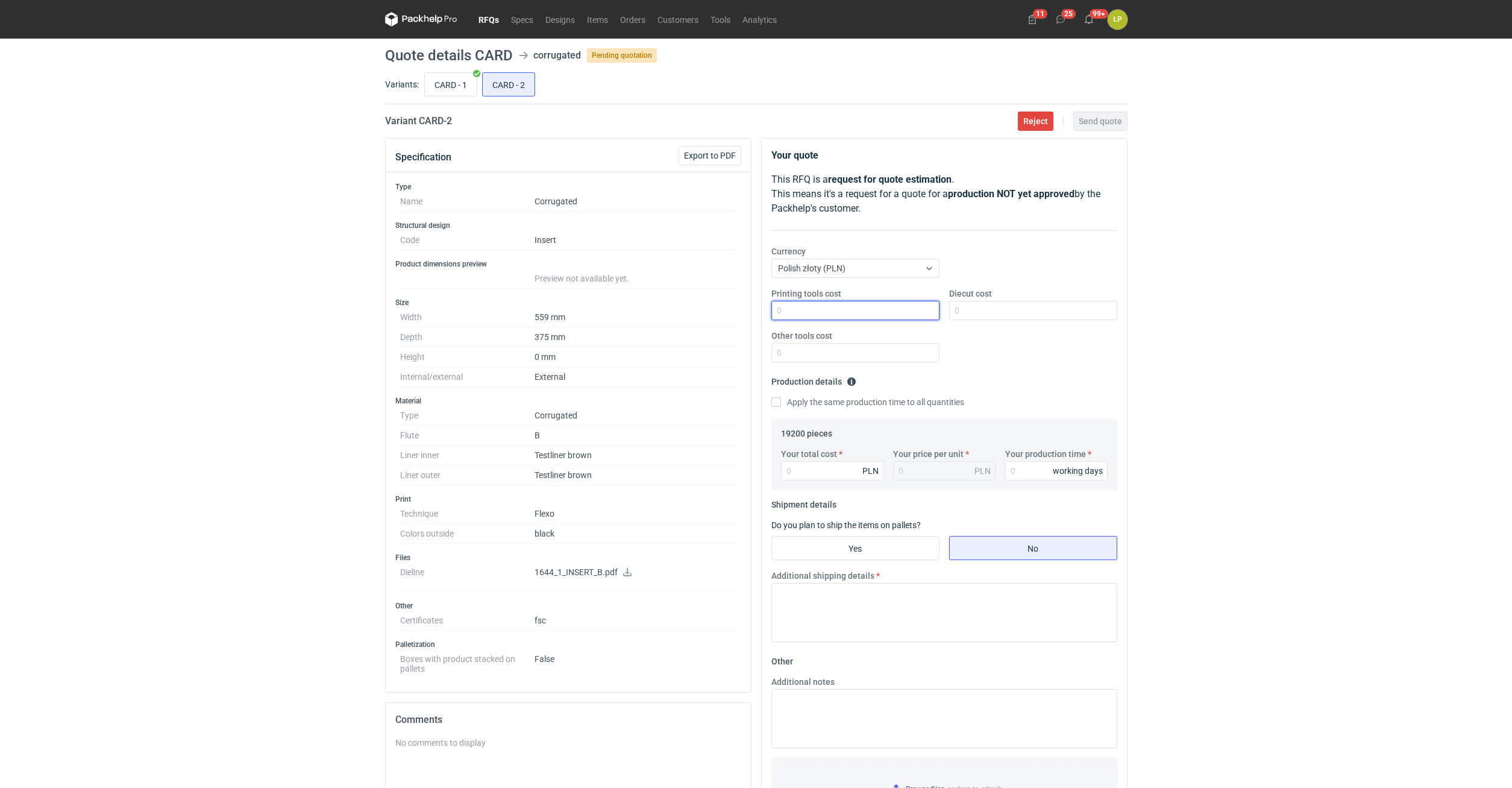 click on "Printing tools cost" at bounding box center [855, 310] 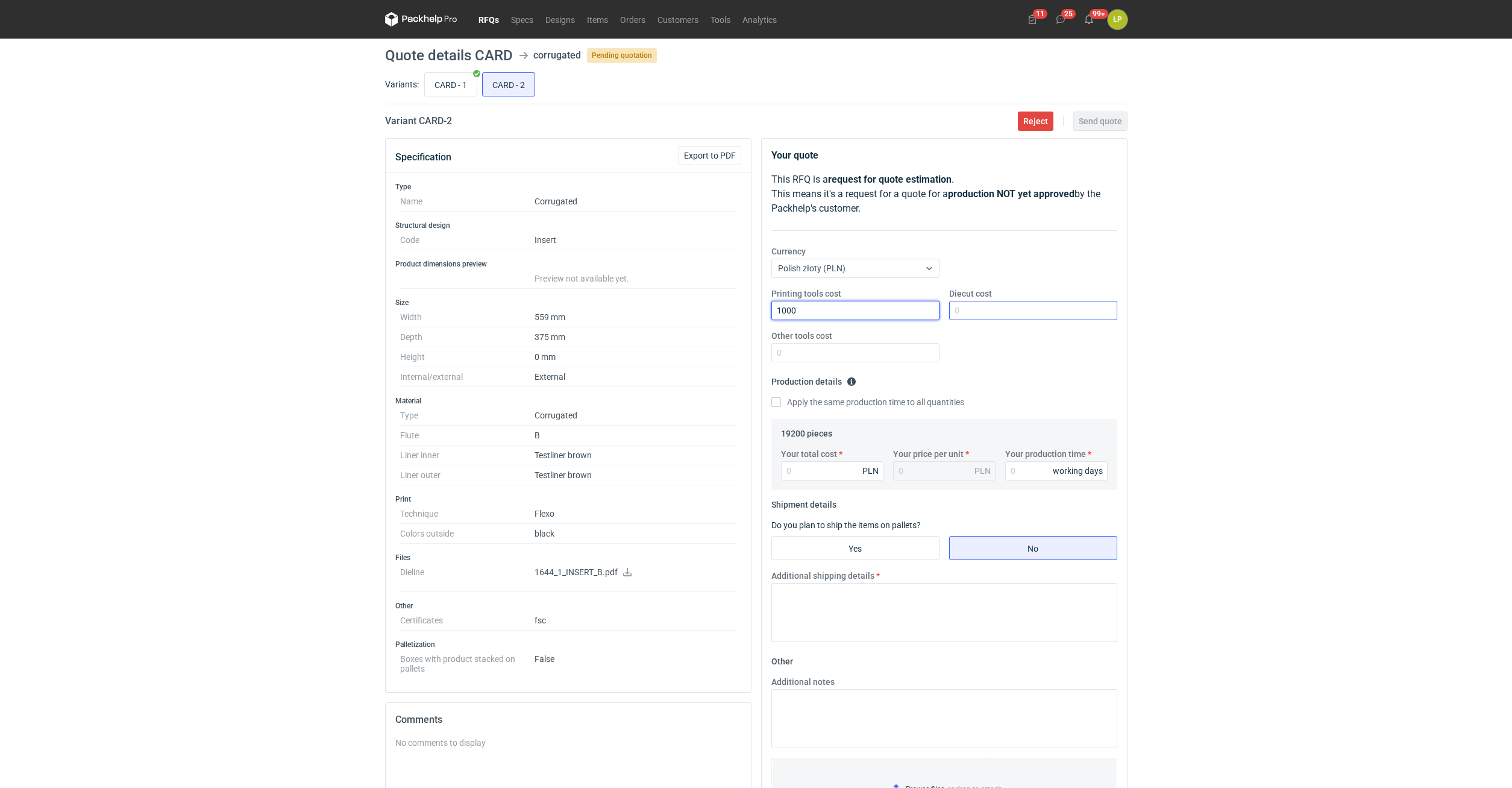 type on "1000" 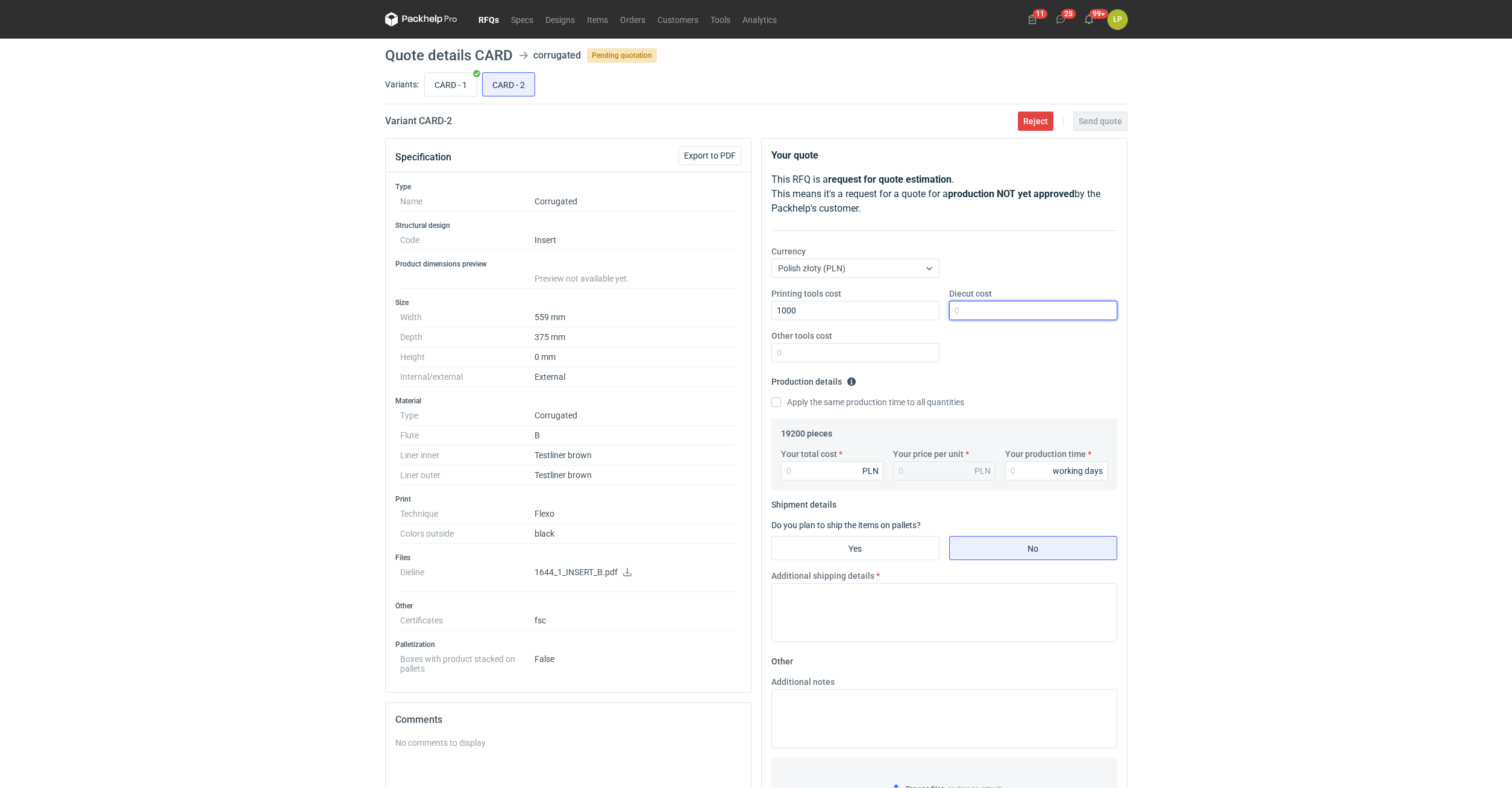 click on "Diecut cost" at bounding box center [1033, 310] 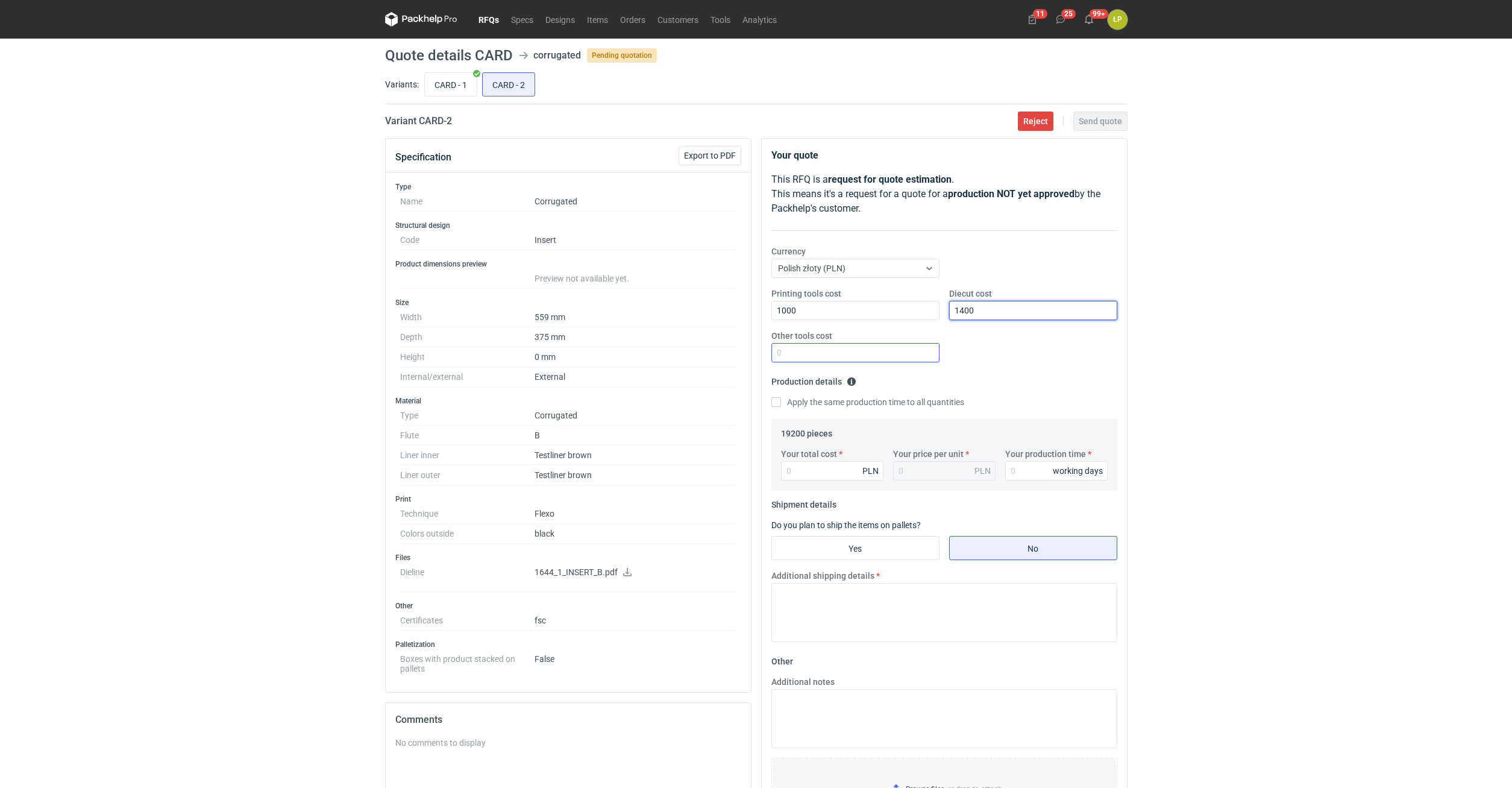 type on "1400" 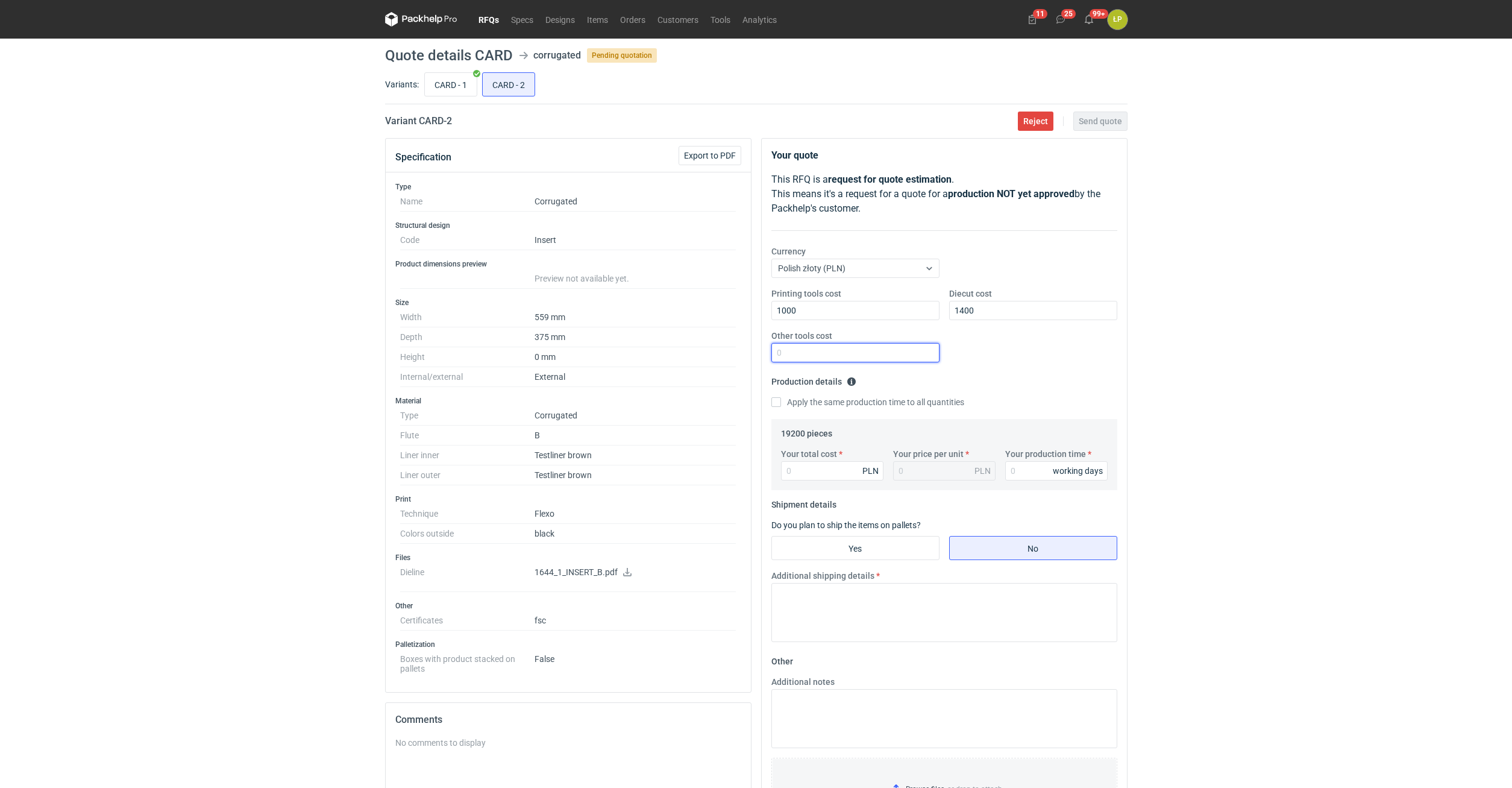 click on "Other tools cost" at bounding box center [855, 353] 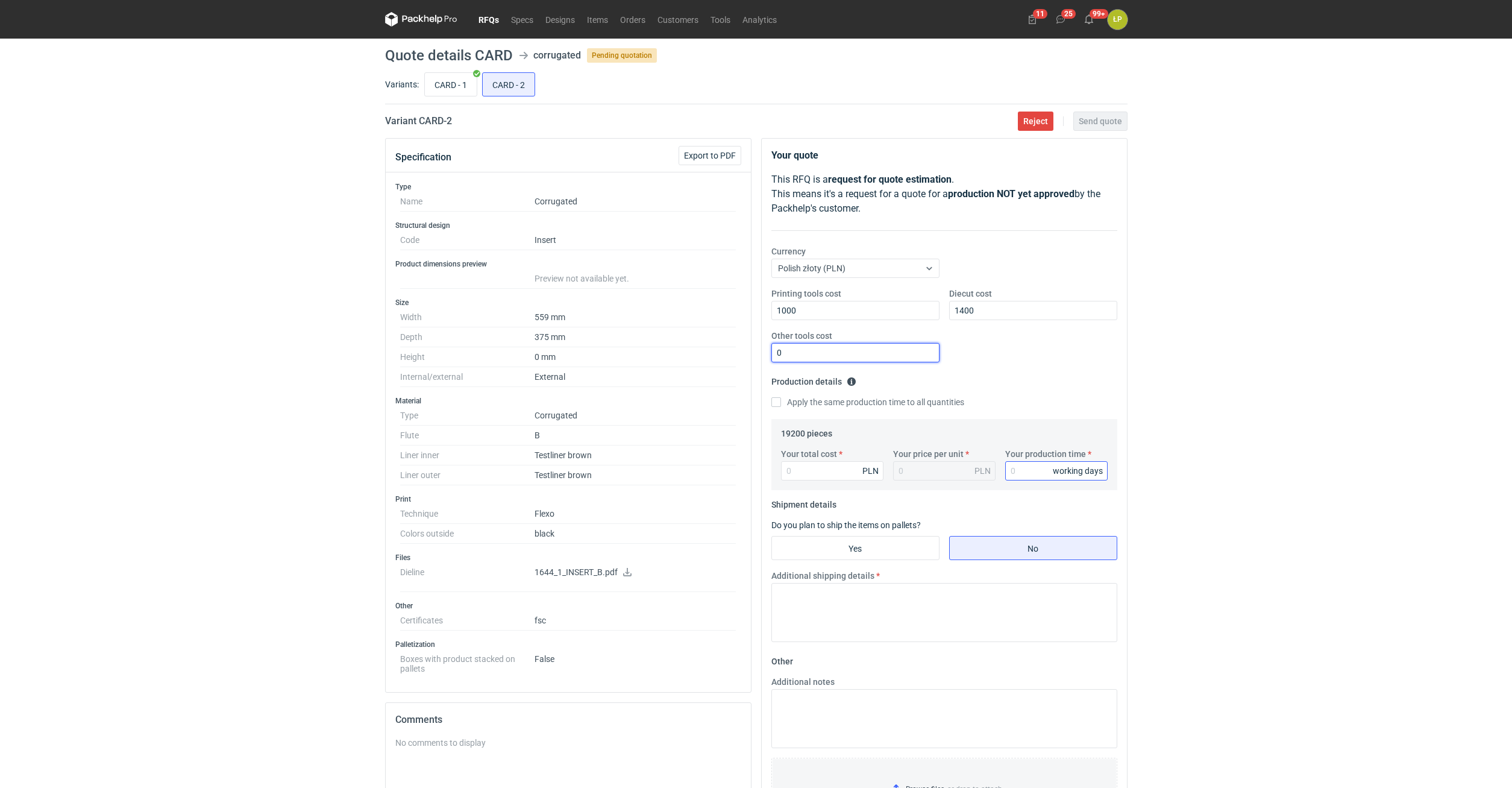 type on "0" 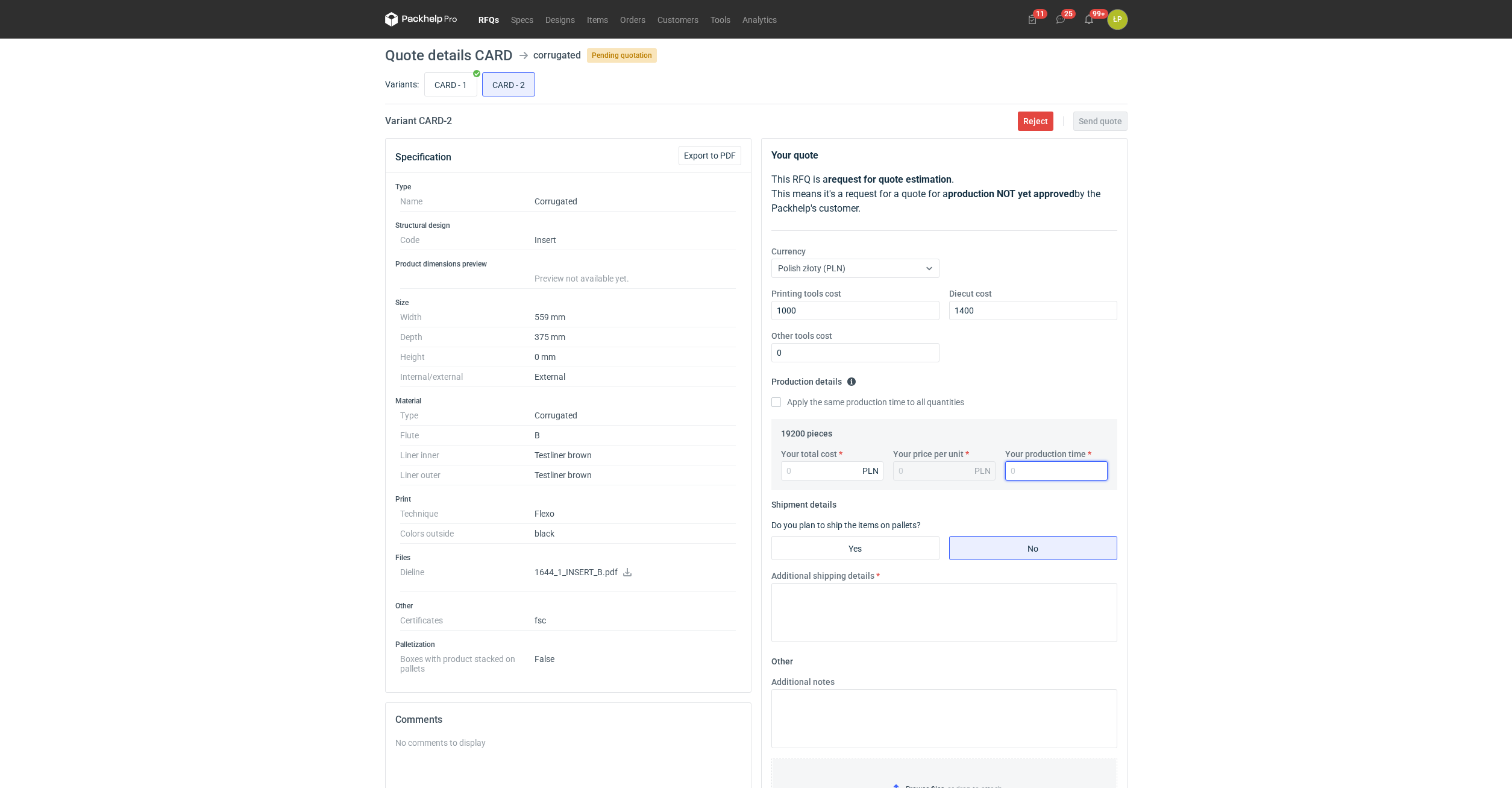 click on "Your production time" at bounding box center (1056, 471) 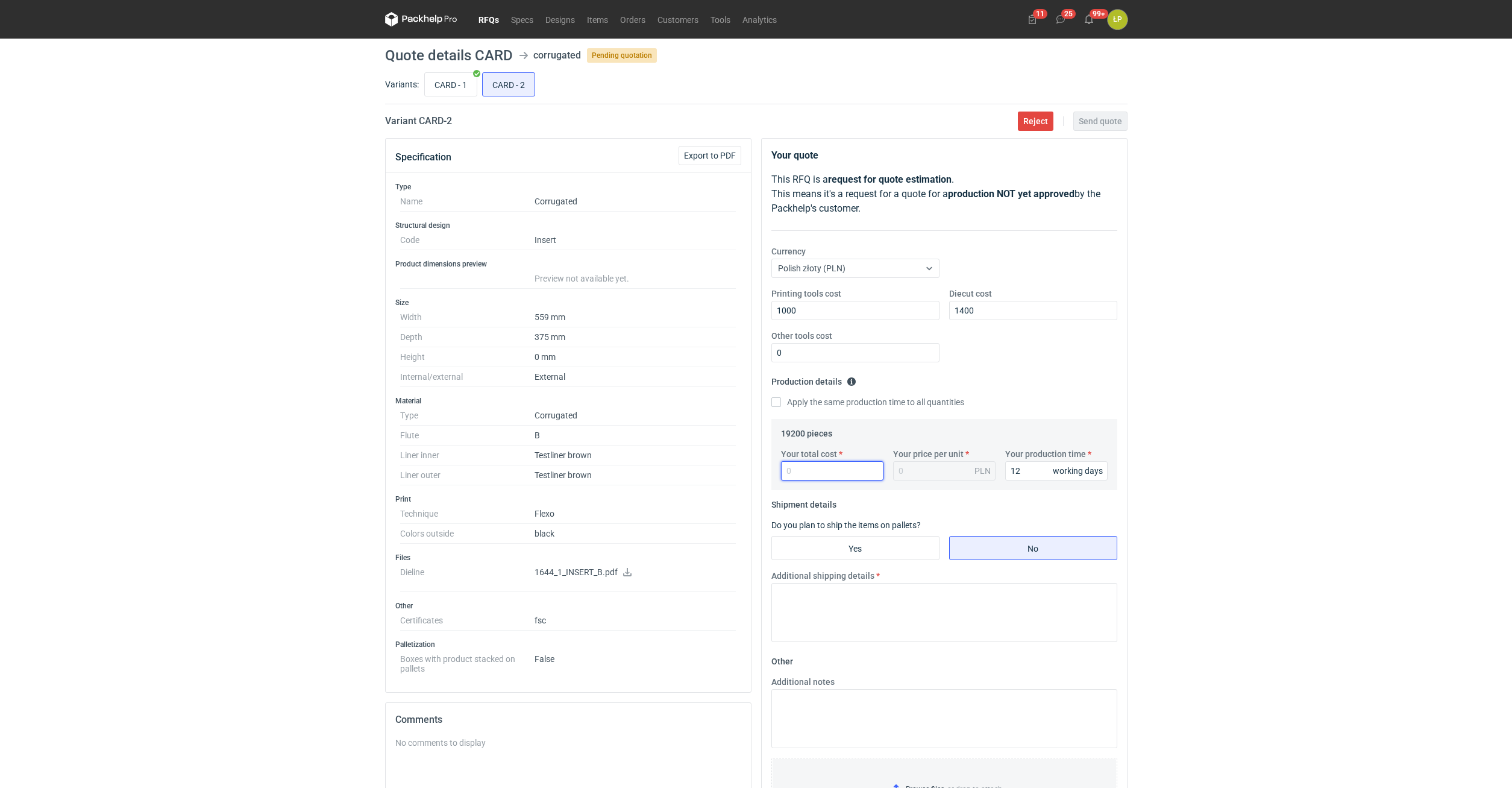click on "Your total cost" at bounding box center (832, 471) 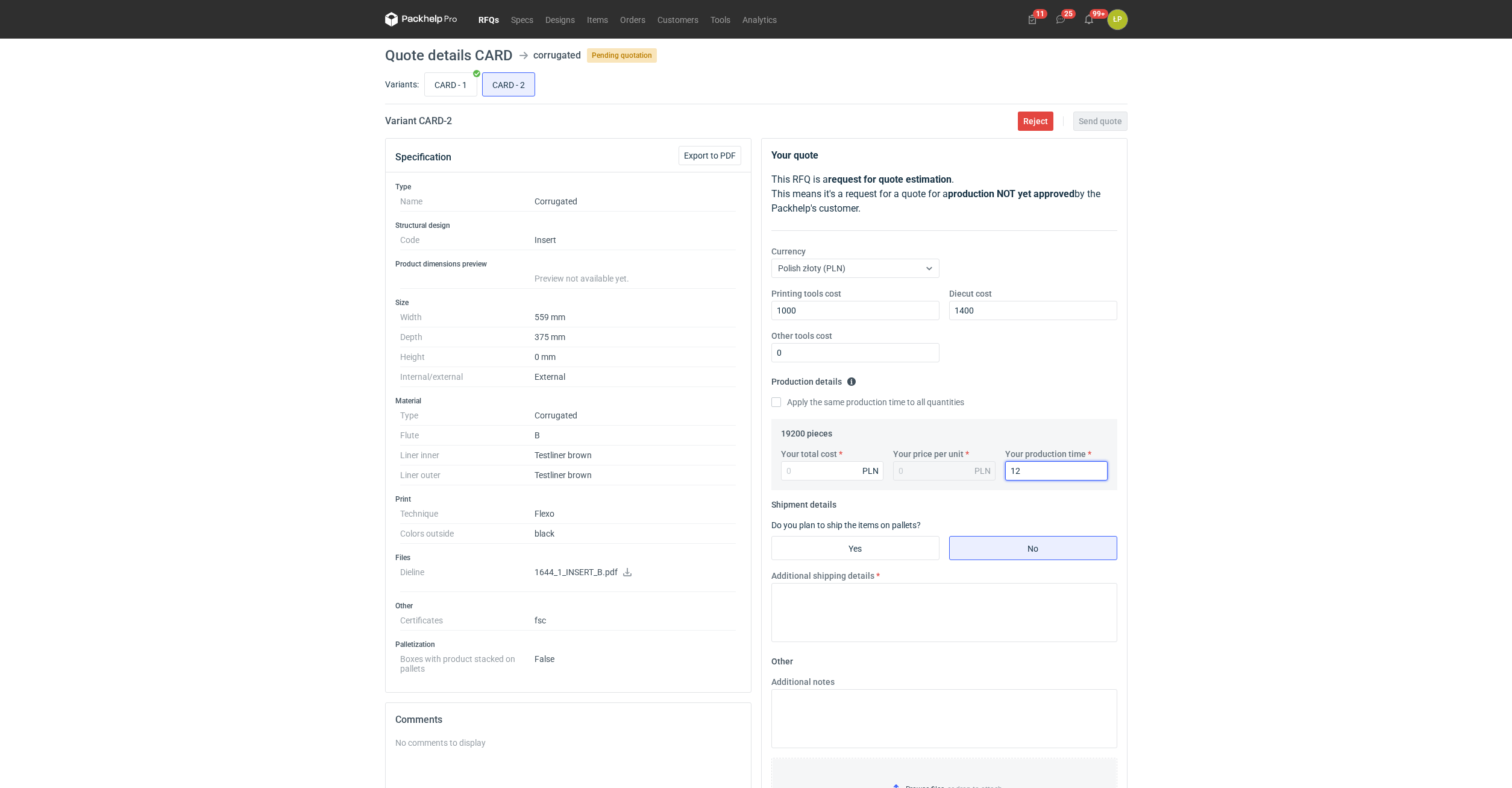 click on "12" at bounding box center [1056, 471] 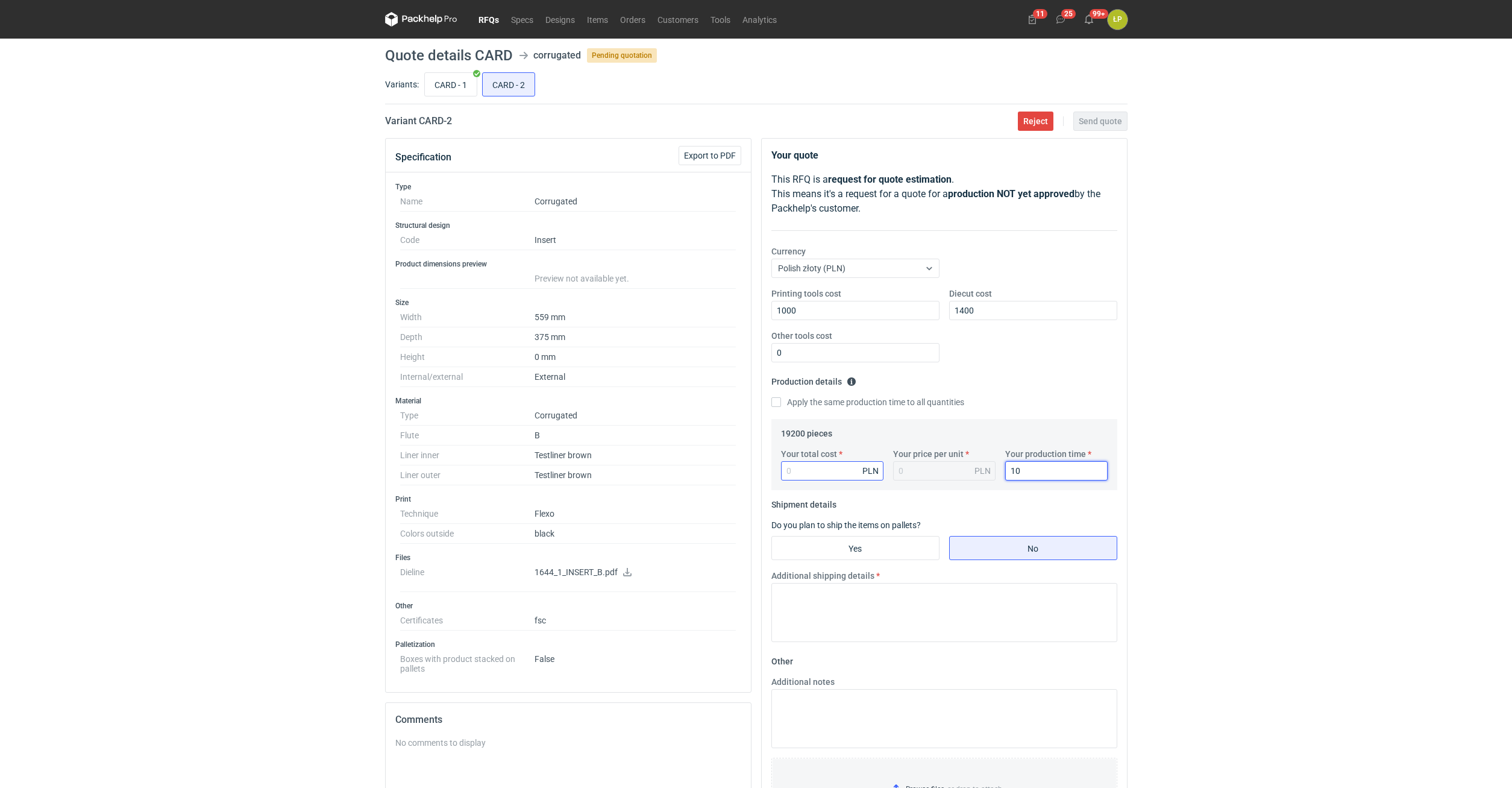 type on "10" 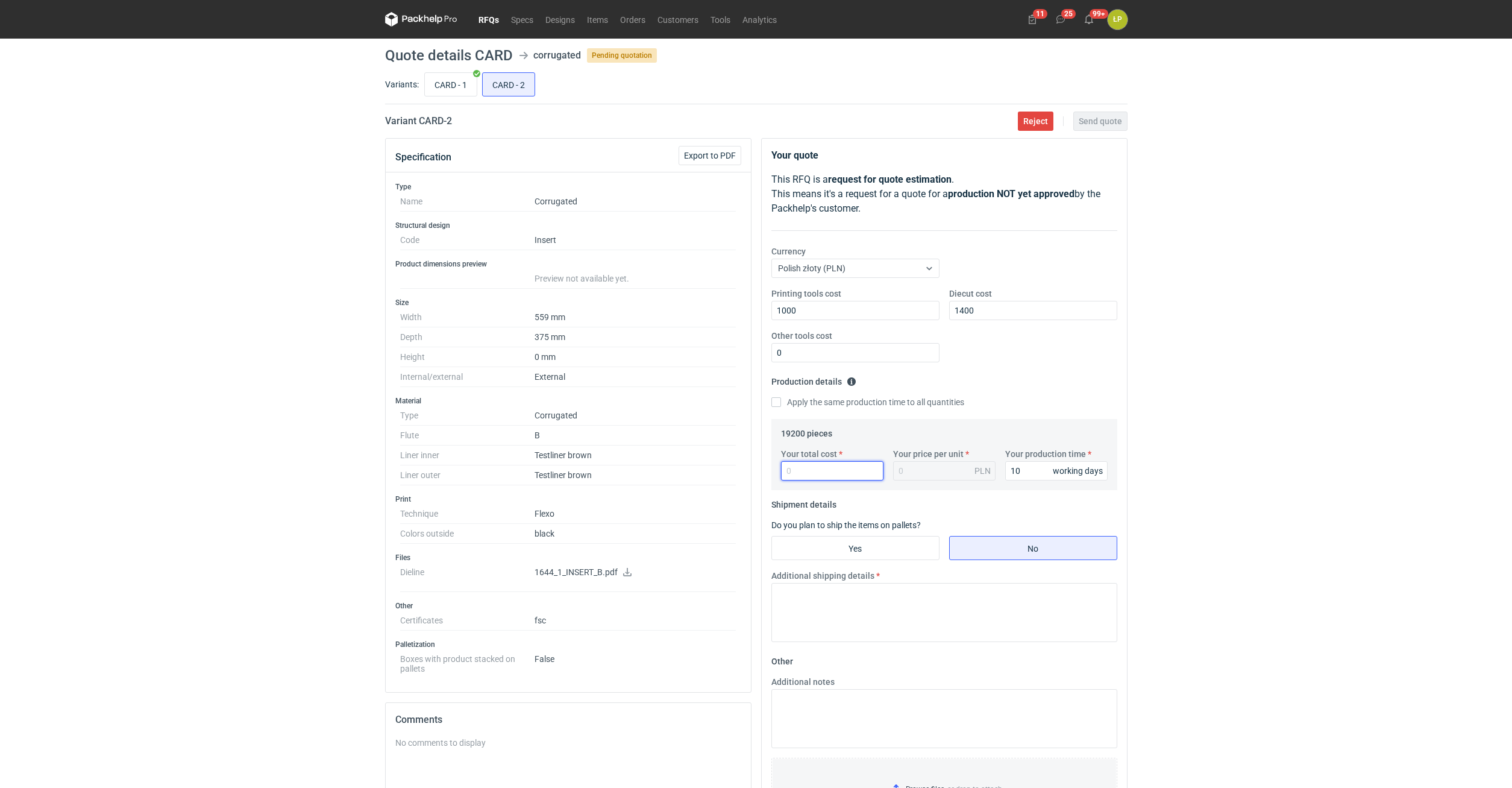 click on "Your total cost" at bounding box center (832, 471) 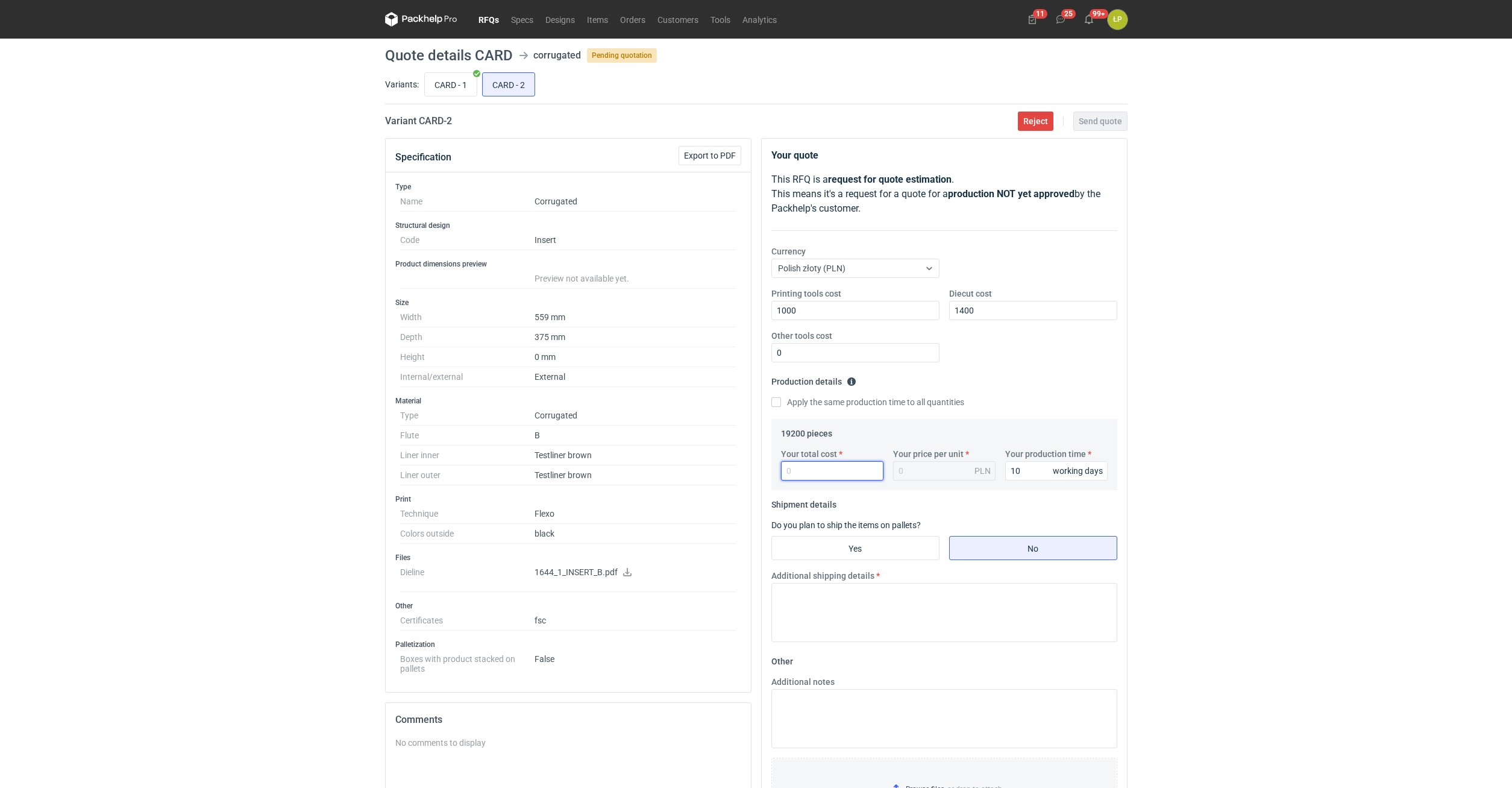 click on "Your total cost" at bounding box center [832, 471] 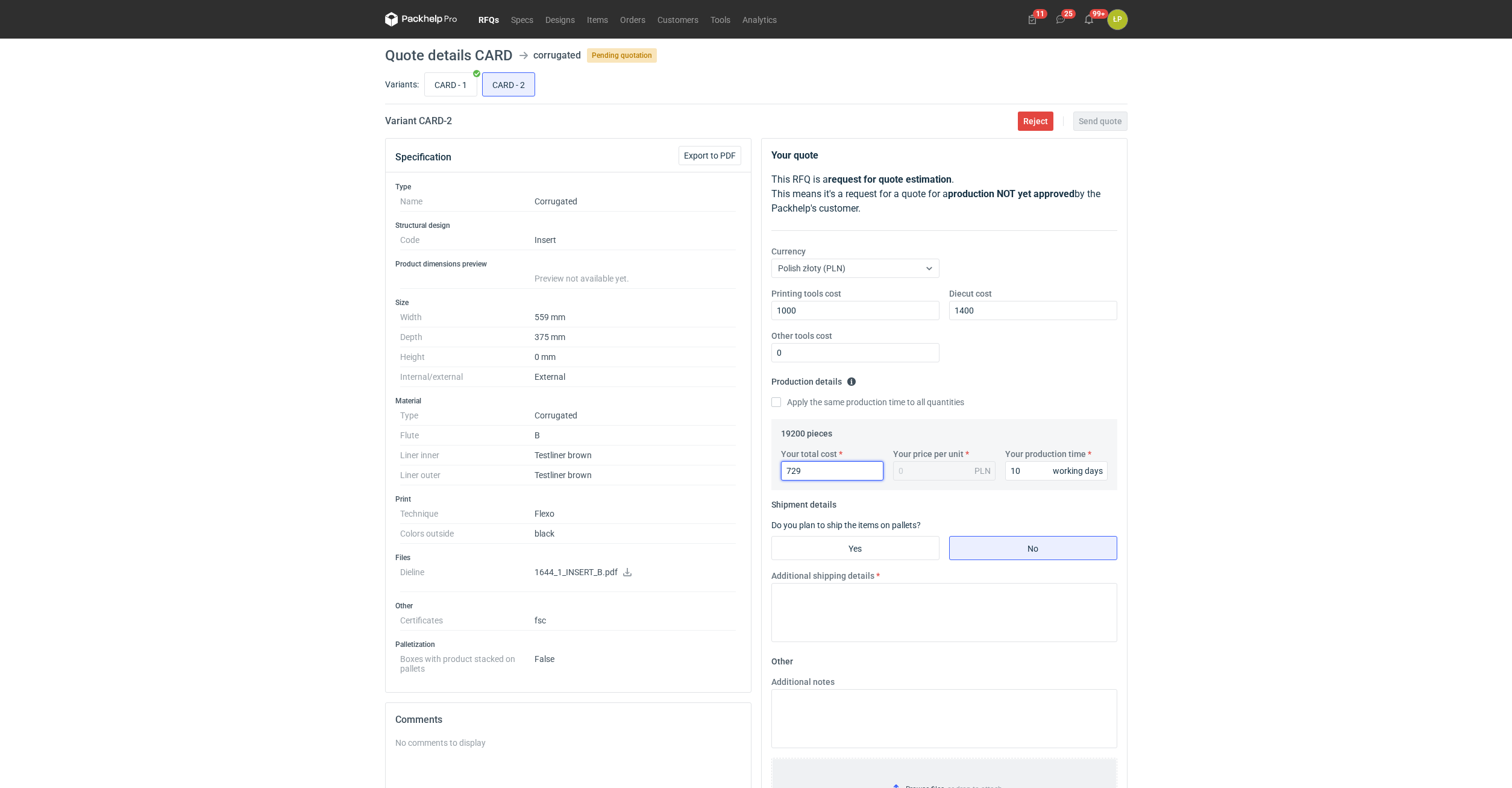 type on "7296" 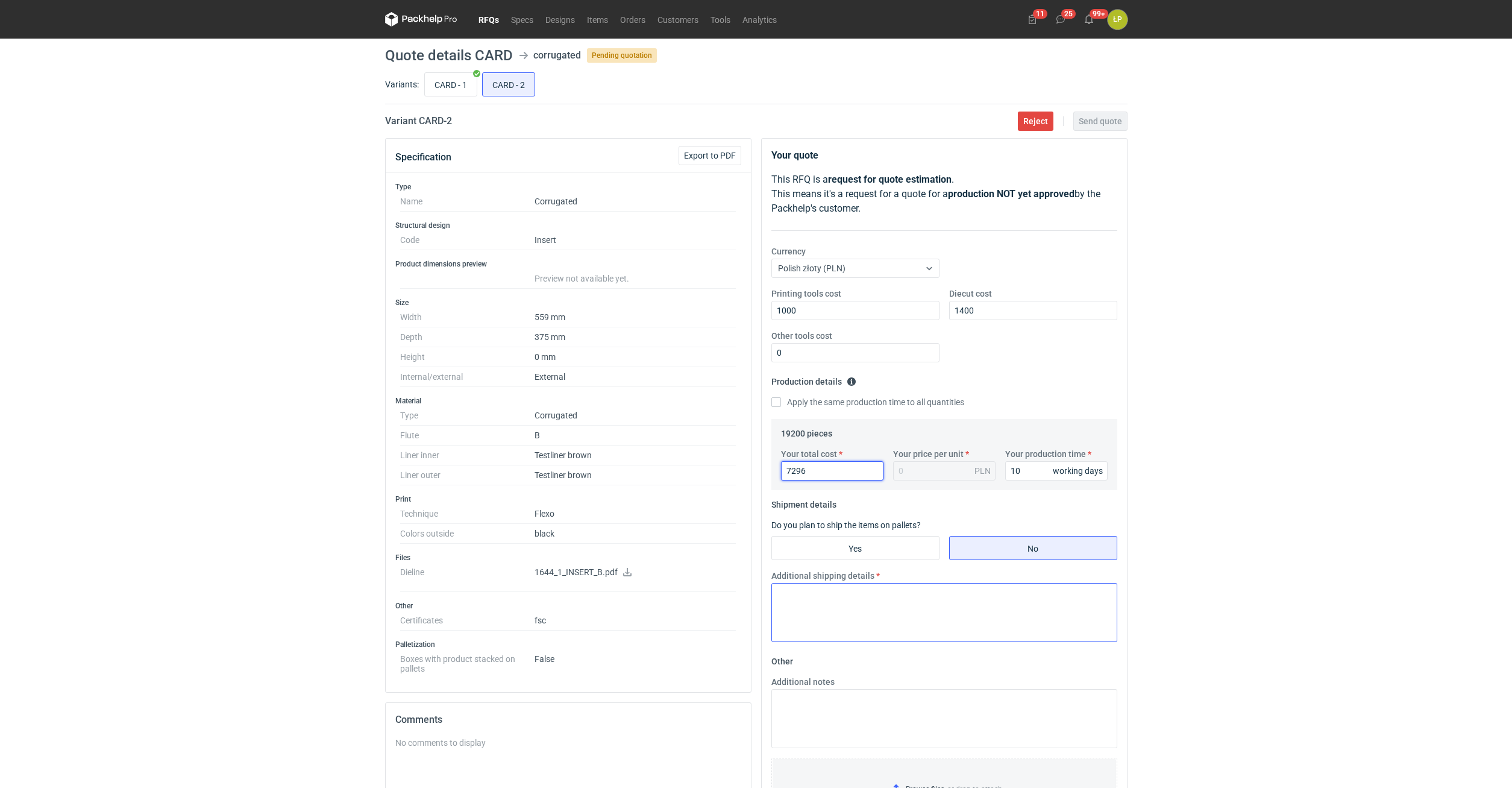 type on "0.38" 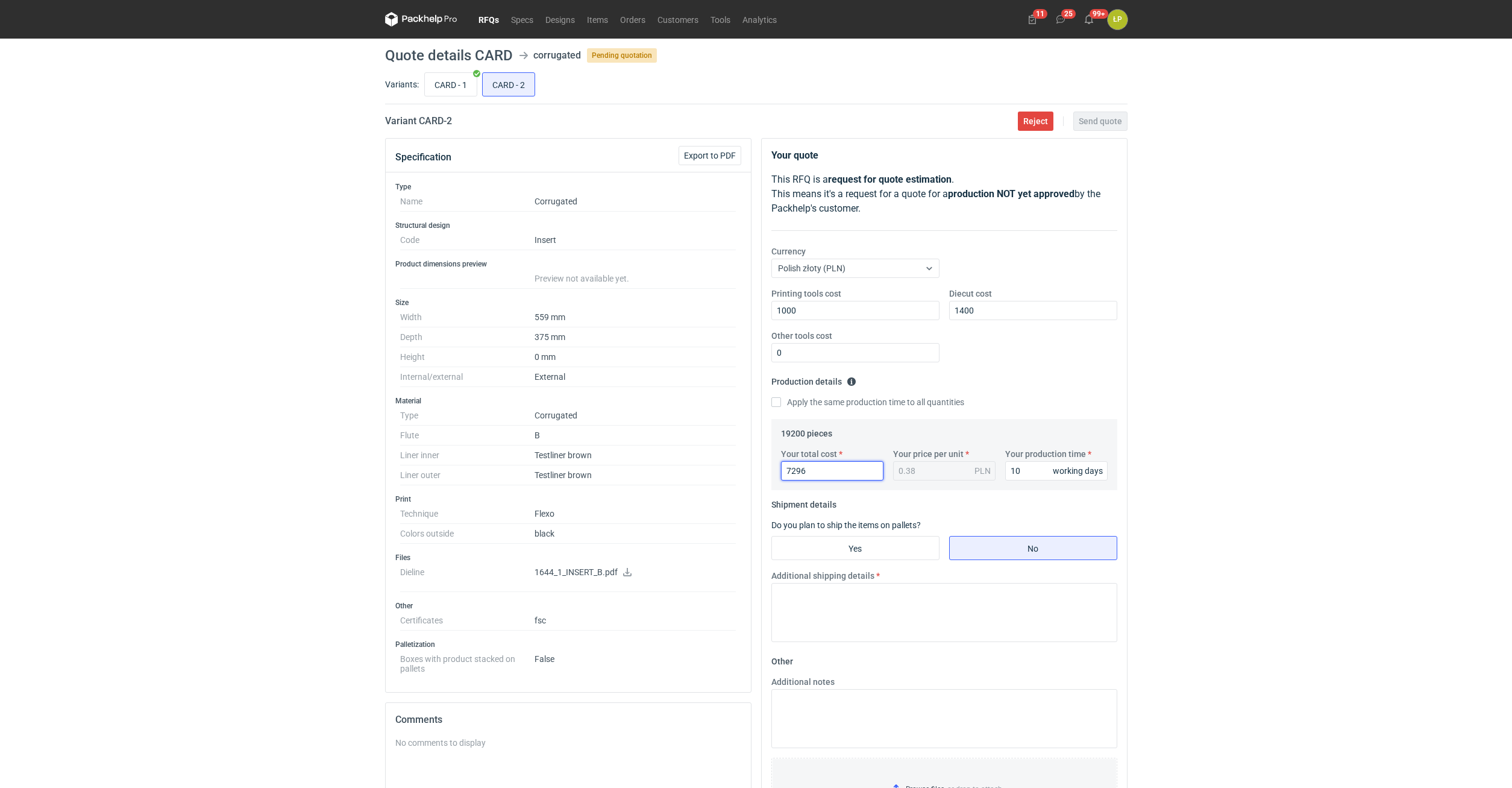 type on "7296" 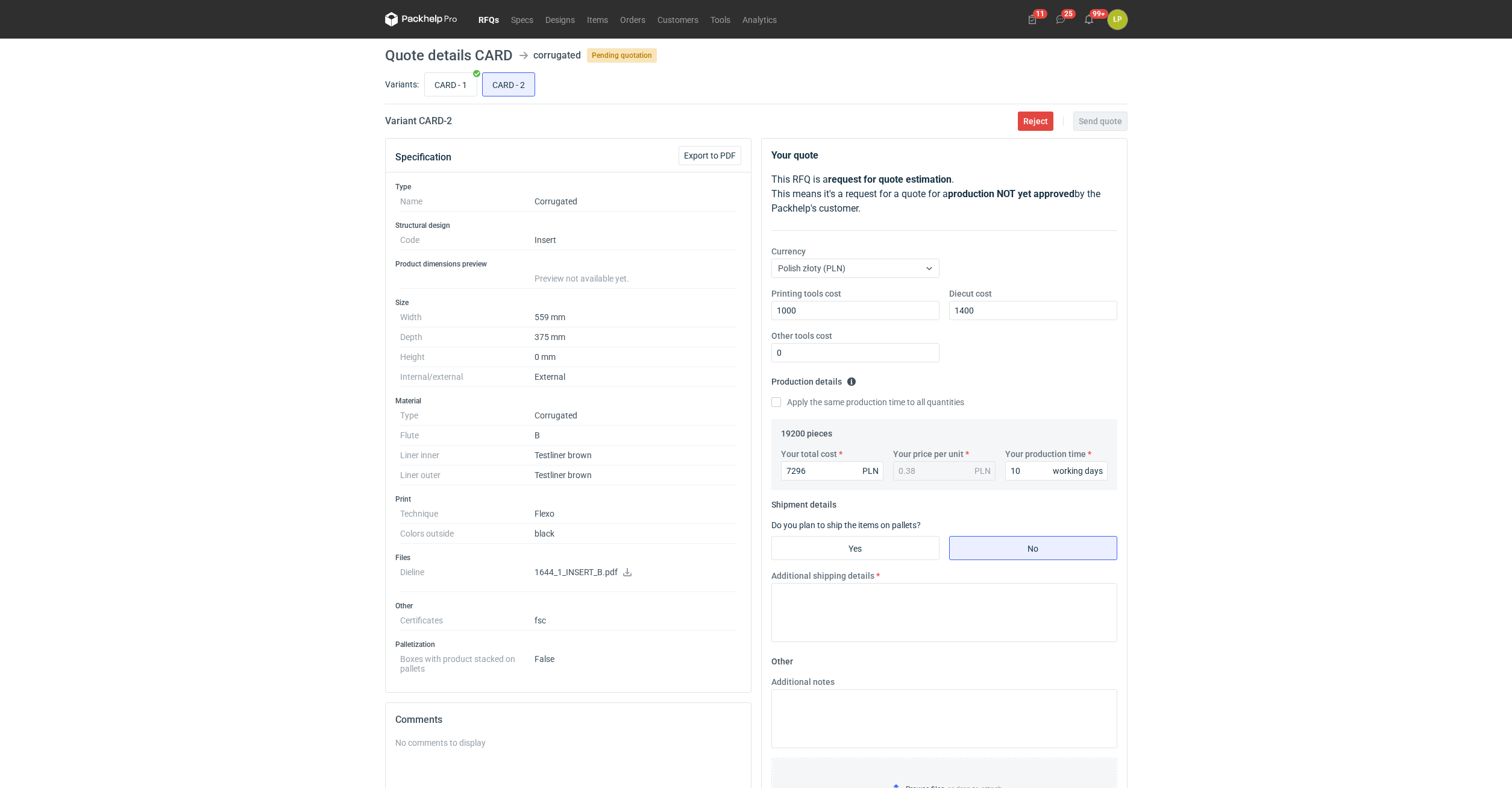 click on "RFQs Specs Designs Items Orders Customers Tools Analytics 11 25 99+ ŁP [PERSON_NAME] [EMAIL_ADDRESS][PERSON_NAME][DOMAIN_NAME] Company profile Personal settings Help Center Sign out Quote details   CARD corrugated Pending quotation Variants: CARD - 1 CARD - 2 Variant   CARD  -  2 Reject Send quote Specification Export to PDF Type Name Corrugated  Structural design Code Insert  Product dimensions preview   Preview not available yet. Size Width 559 mm Depth 375 mm Height 0 mm Internal/external External  Material Type Corrugated  Flute B  Liner inner Testliner brown  Liner outer Testliner brown  Print Technique Flexo  Colors outside black  Files Dieline 1644_1_INSERT_B.pdf Other Certificates fsc  Palletization Boxes with product stacked on pallets False  Comments No comments to display ŁP Comment message Send Your quote This RFQ is a  request for quote estimation .   This means it's a request for a quote for a  production NOT yet approved  by the Packhelp's customer. Currency Polish złoty (PLN) Printing tools cost 1000 1400" at bounding box center [756, 394] 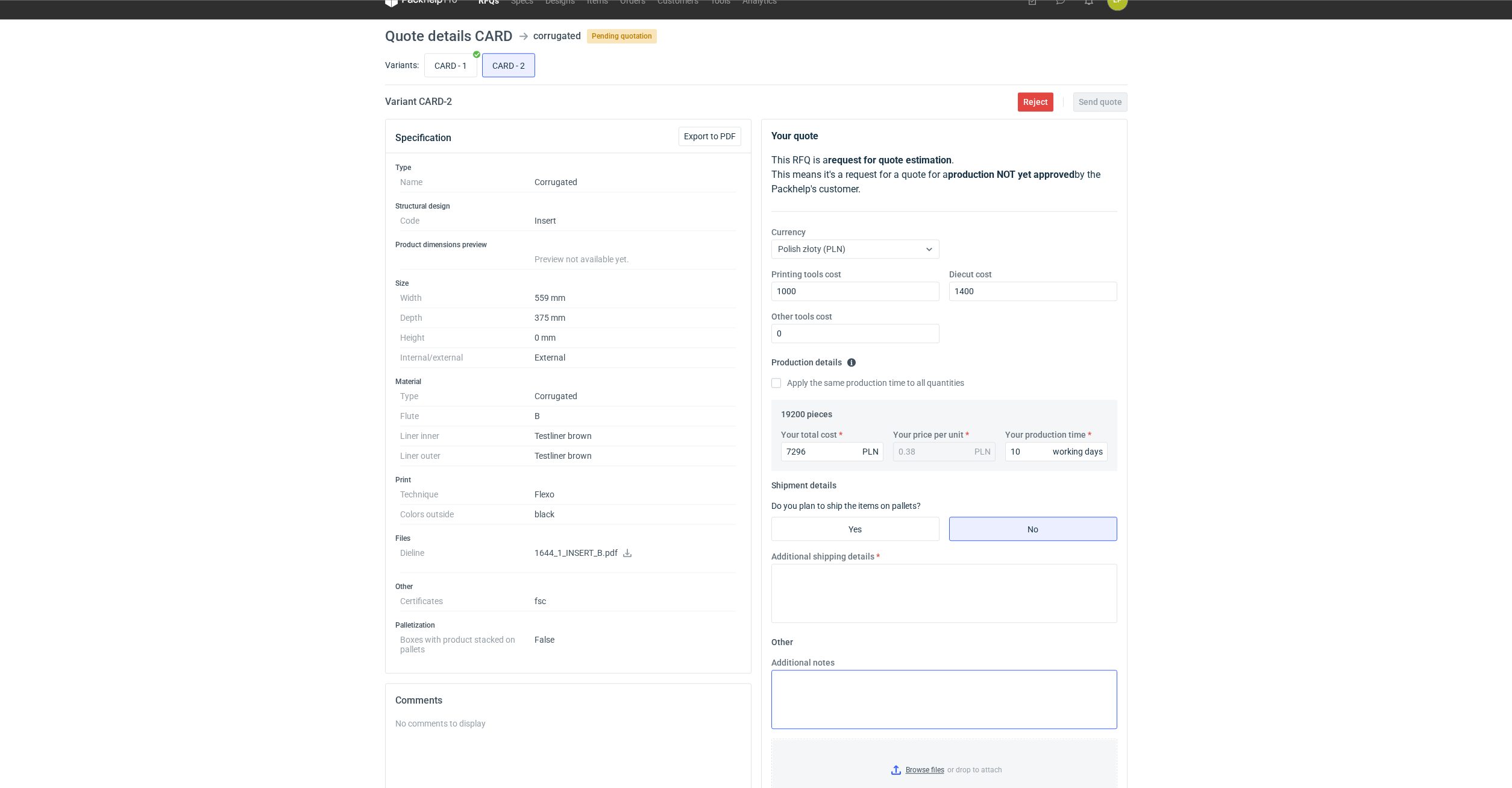 scroll, scrollTop: 204, scrollLeft: 0, axis: vertical 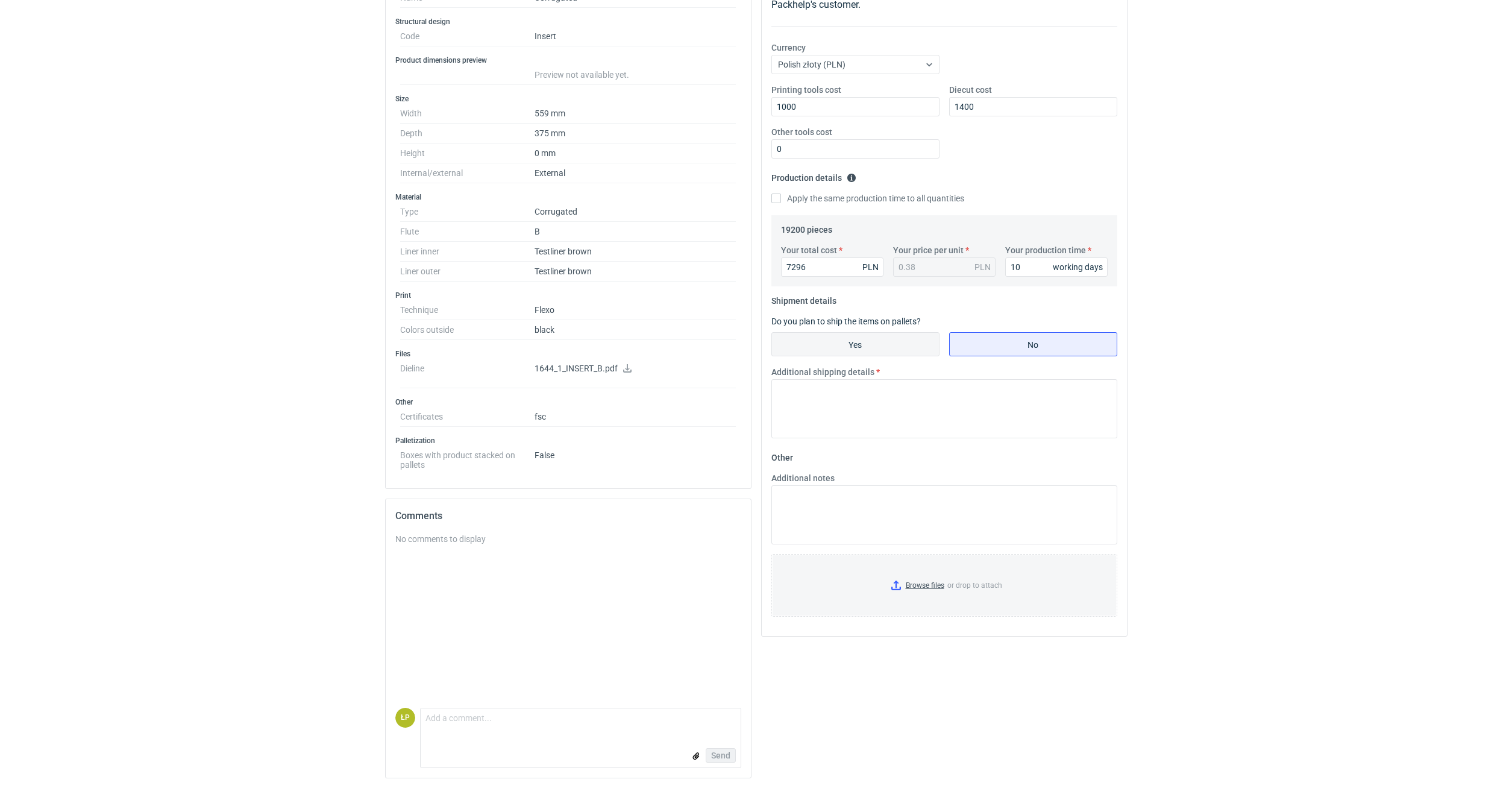 click on "Yes" at bounding box center (855, 344) 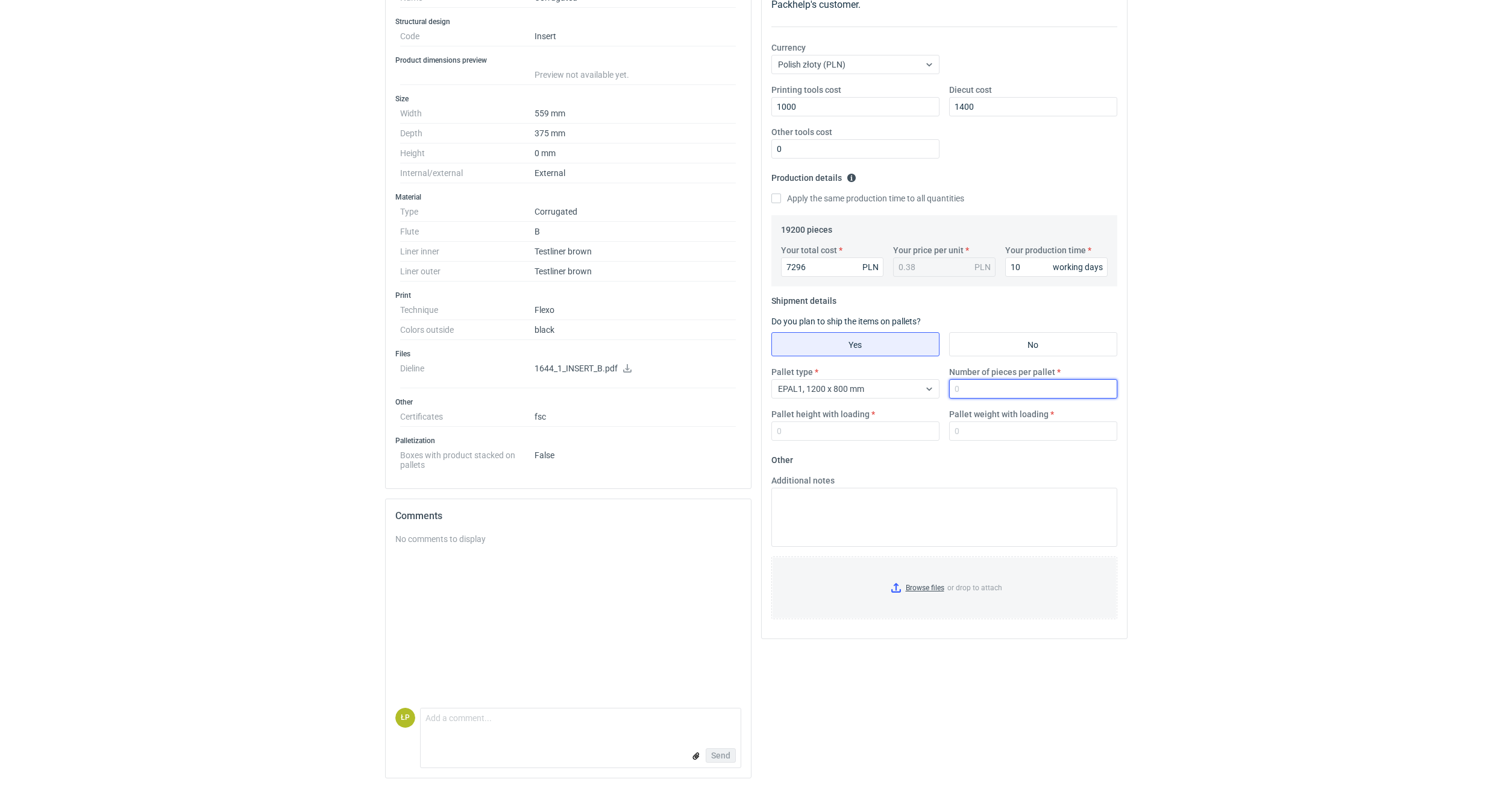 click on "Number of pieces per pallet" at bounding box center (1033, 389) 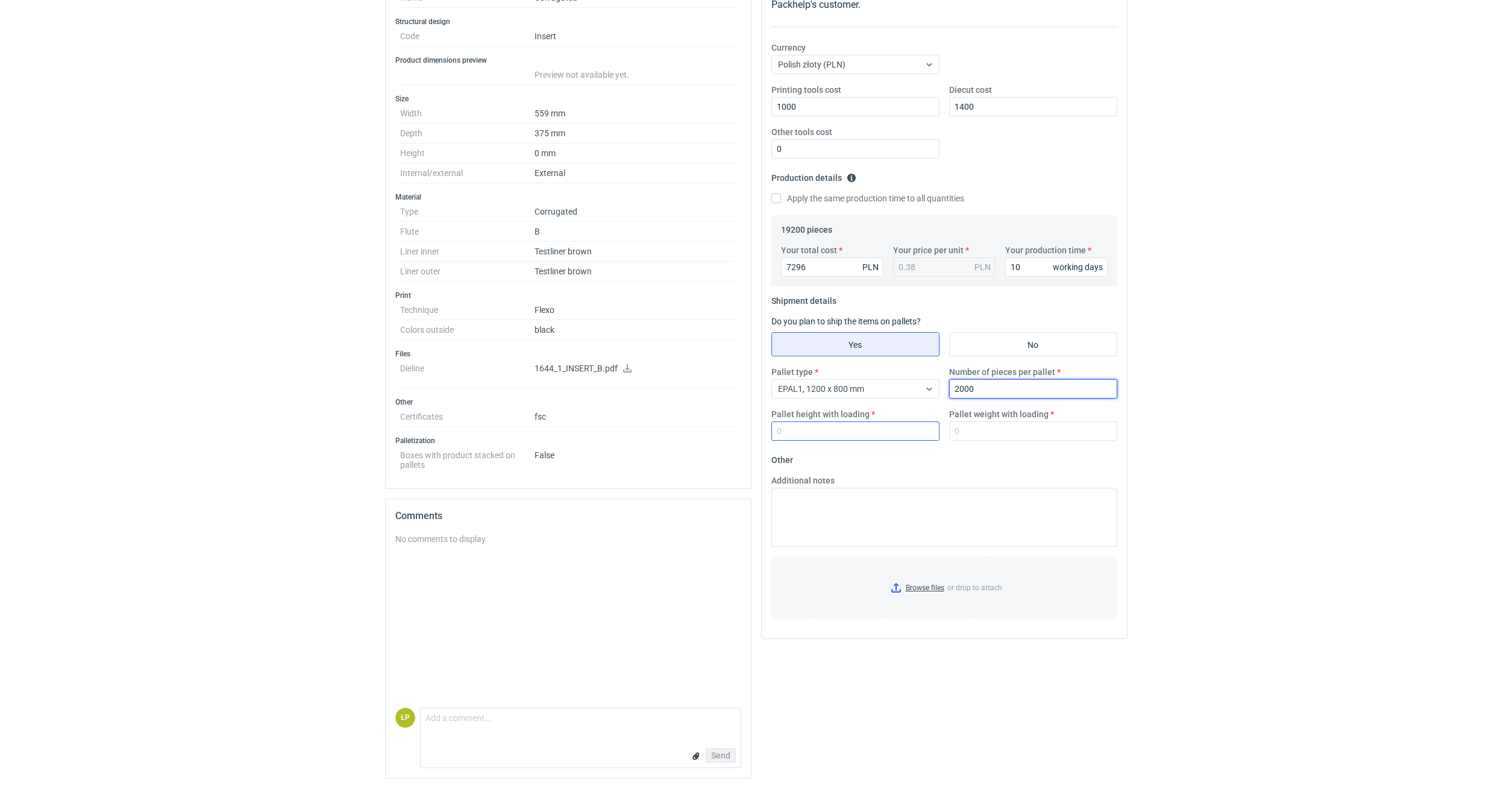 type on "2000" 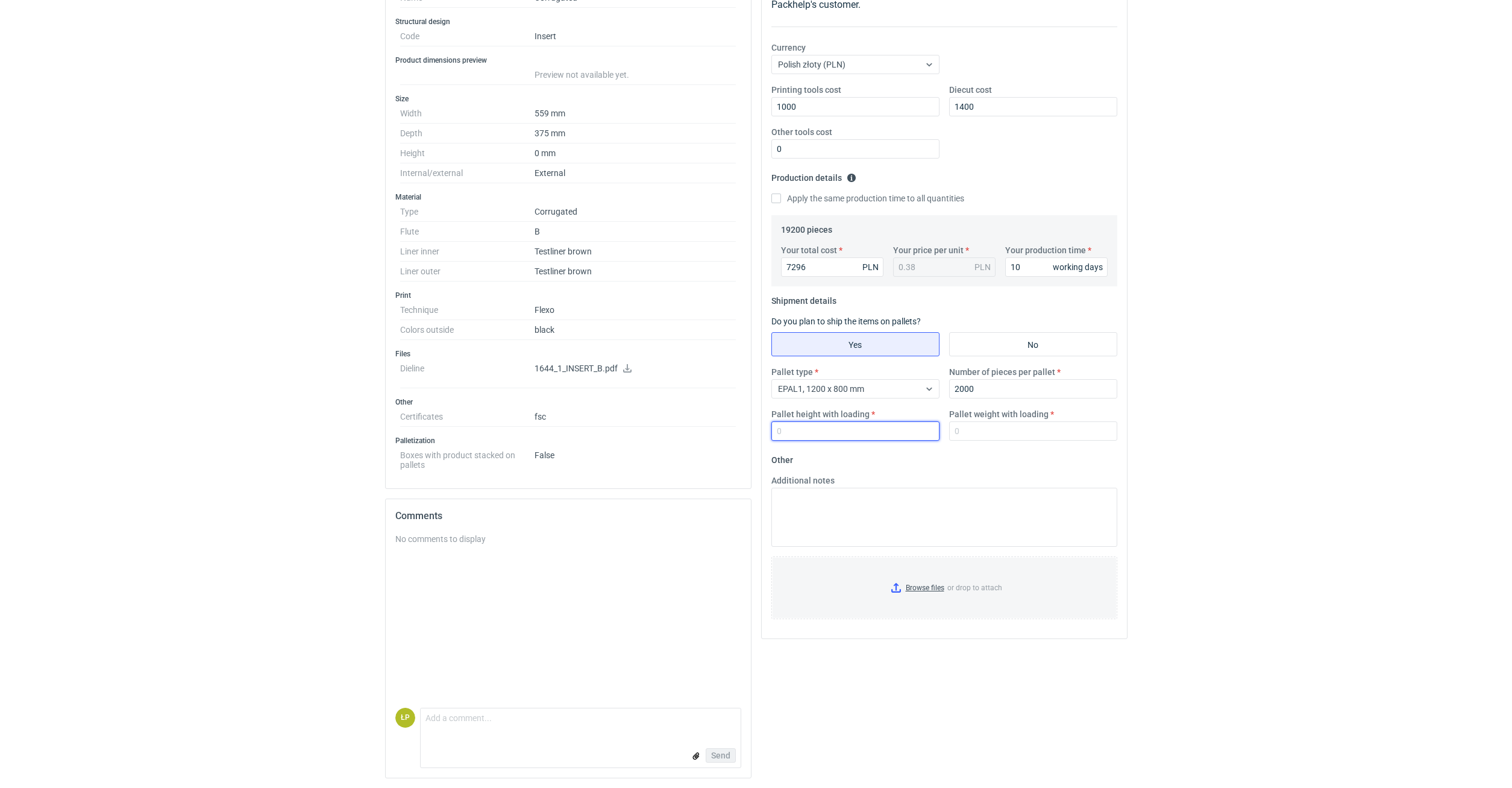 click on "Pallet height with loading" at bounding box center [855, 431] 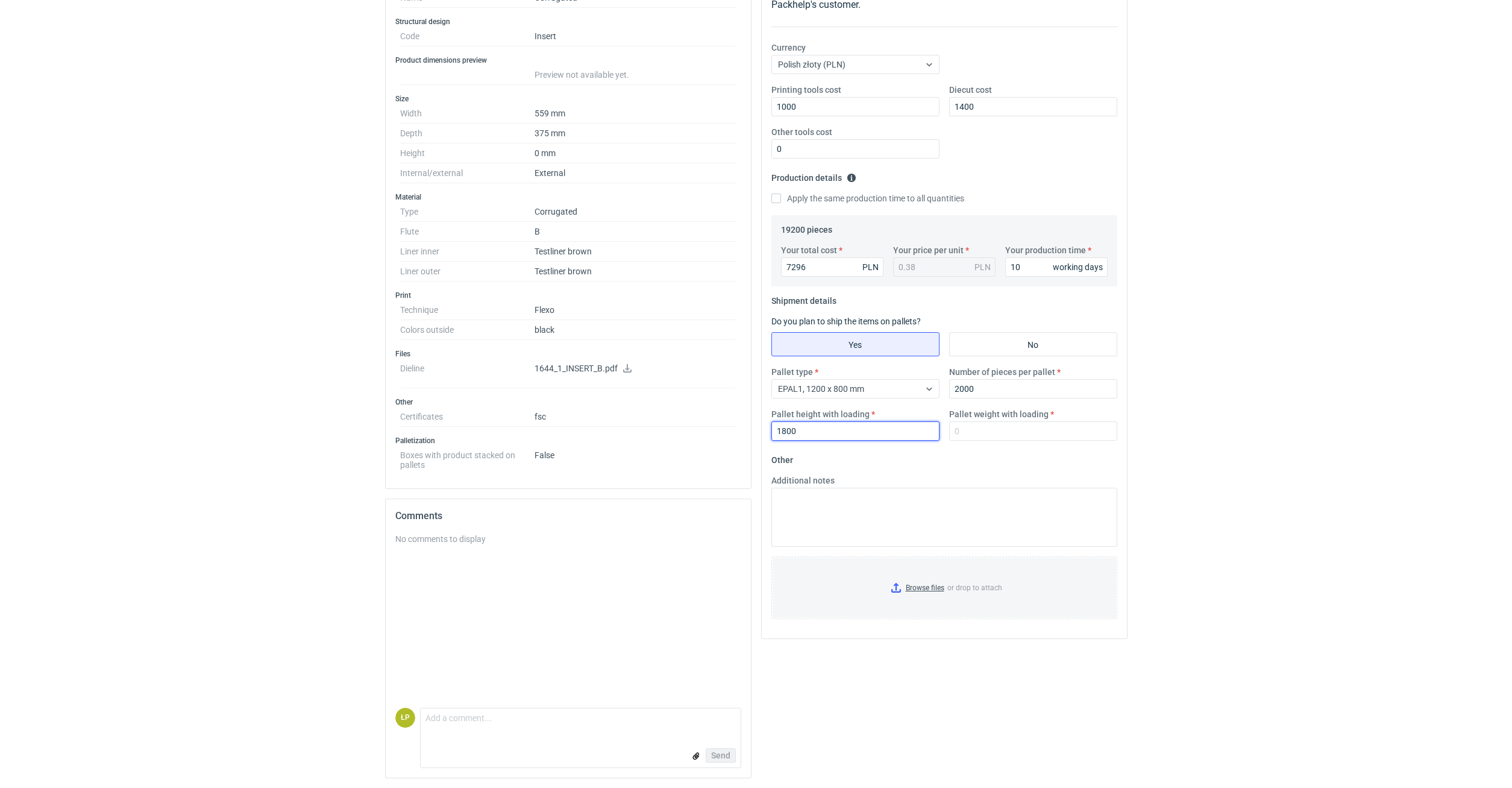 type on "1800" 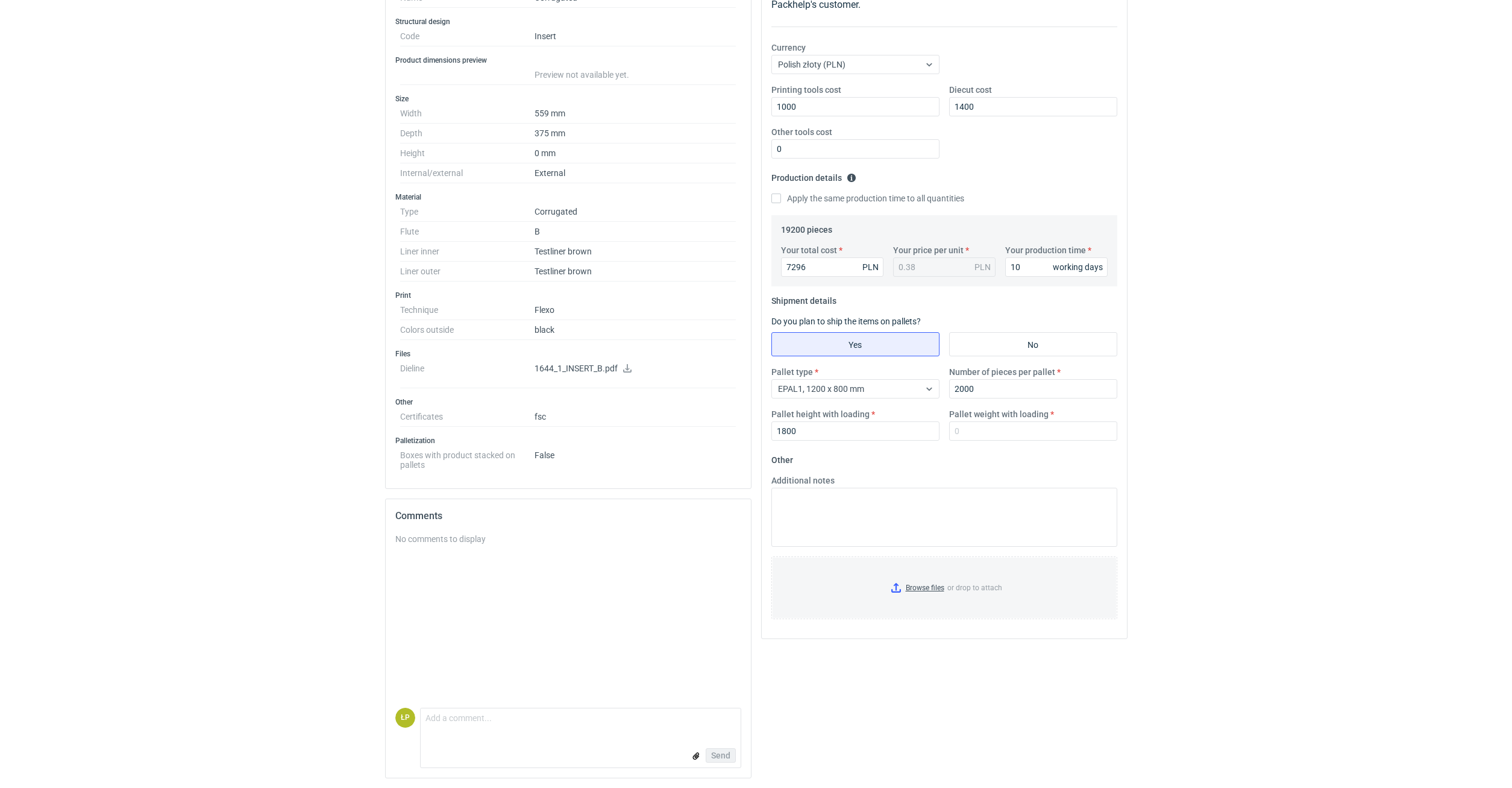 click on "RFQs Specs Designs Items Orders Customers Tools Analytics 11 25 99+ ŁP [PERSON_NAME] [EMAIL_ADDRESS][PERSON_NAME][DOMAIN_NAME] Company profile Personal settings Help Center Sign out Quote details   CARD corrugated Pending quotation Variants: CARD - 1 CARD - 2 Variant   CARD  -  2 Reject Send quote Specification Export to PDF Type Name Corrugated  Structural design Code Insert  Product dimensions preview   Preview not available yet. Size Width 559 mm Depth 375 mm Height 0 mm Internal/external External  Material Type Corrugated  Flute B  Liner inner Testliner brown  Liner outer Testliner brown  Print Technique Flexo  Colors outside black  Files Dieline 1644_1_INSERT_B.pdf Other Certificates fsc  Palletization Boxes with product stacked on pallets False  Comments No comments to display ŁP Comment message Send Your quote This RFQ is a  request for quote estimation .   This means it's a request for a quote for a  production NOT yet approved  by the Packhelp's customer. Currency Polish złoty (PLN) Printing tools cost 1000 1400" at bounding box center [756, 190] 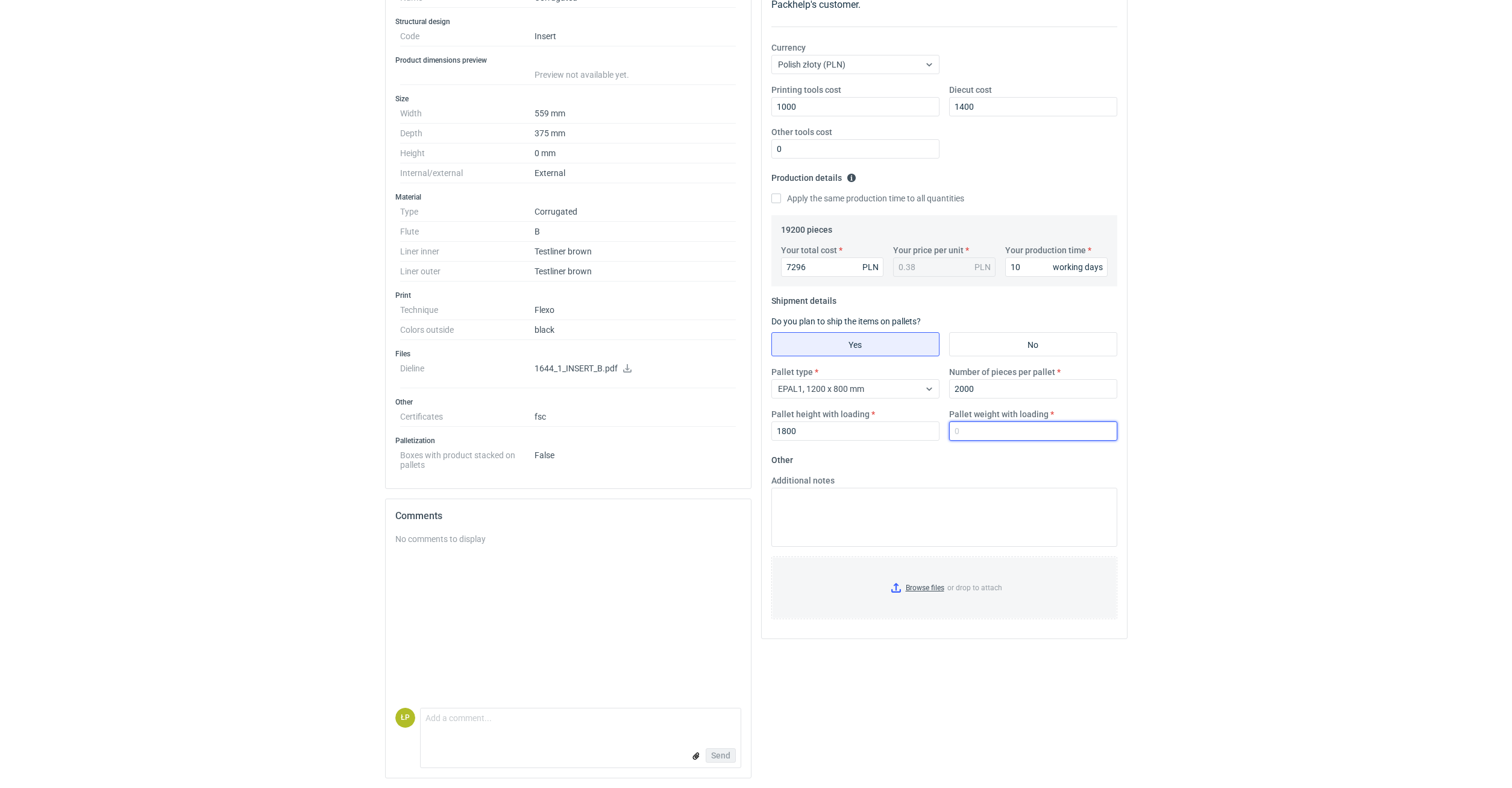 click on "Pallet weight with loading" at bounding box center (1033, 431) 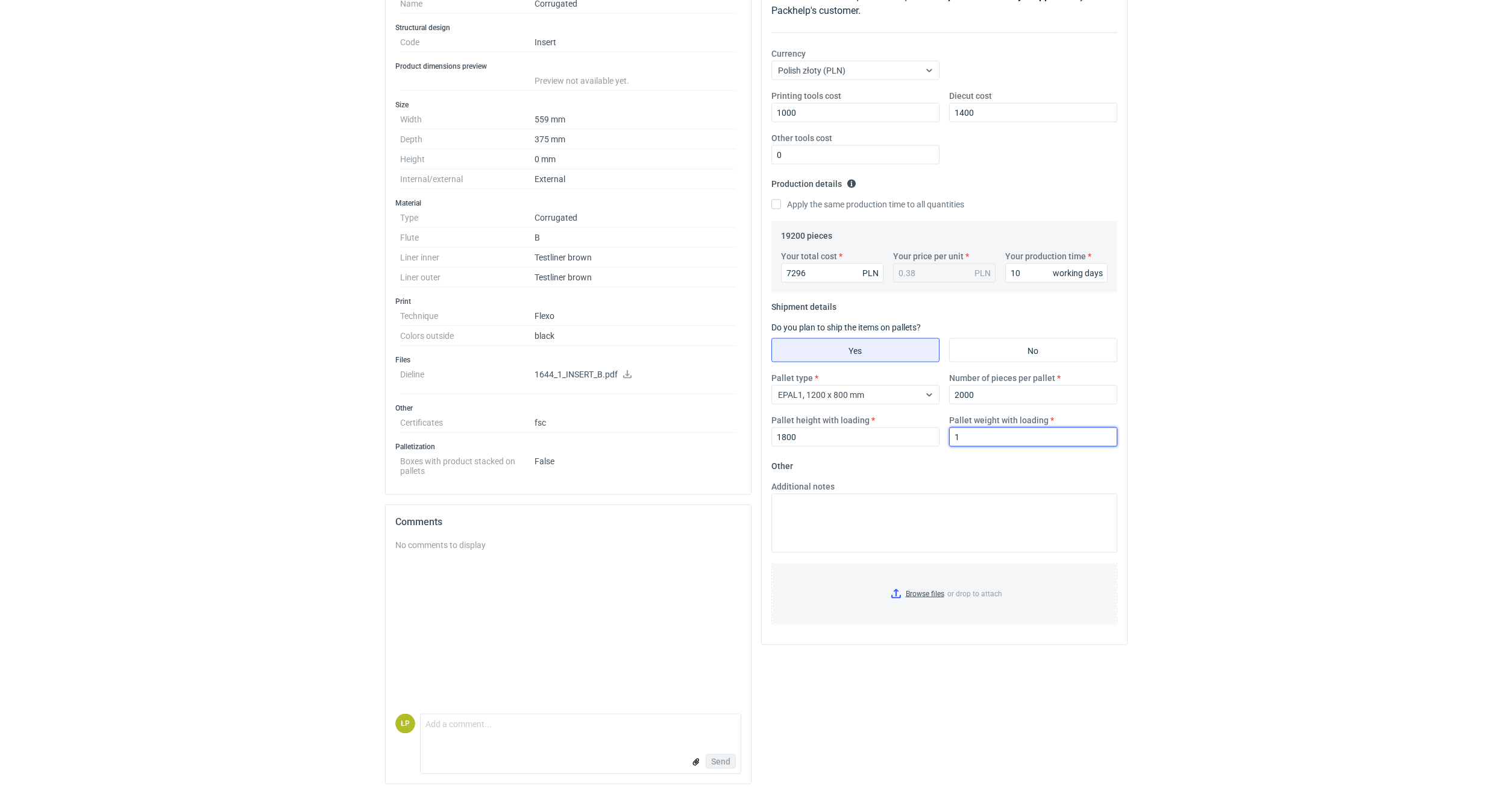 scroll, scrollTop: 0, scrollLeft: 0, axis: both 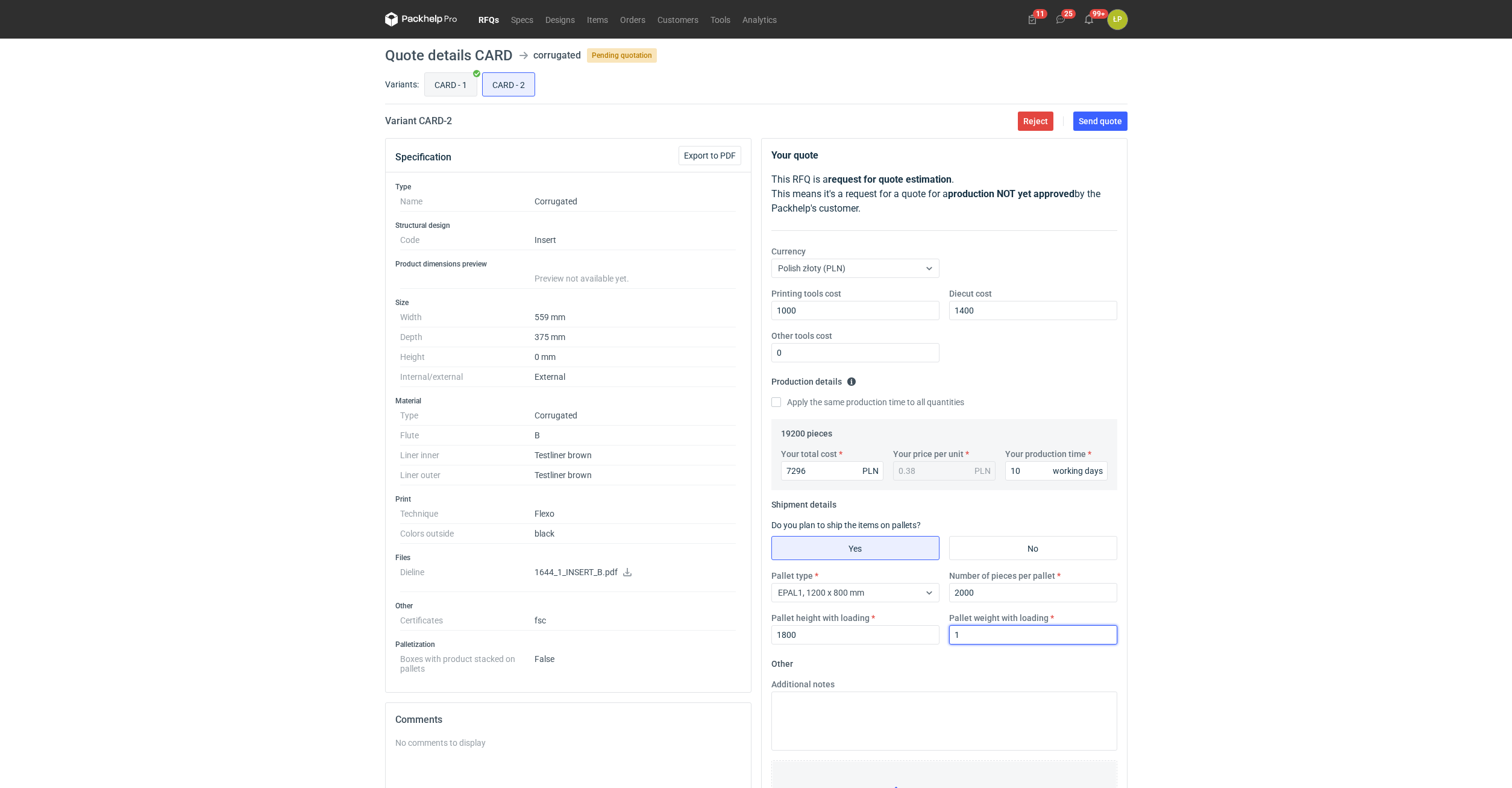 type on "1" 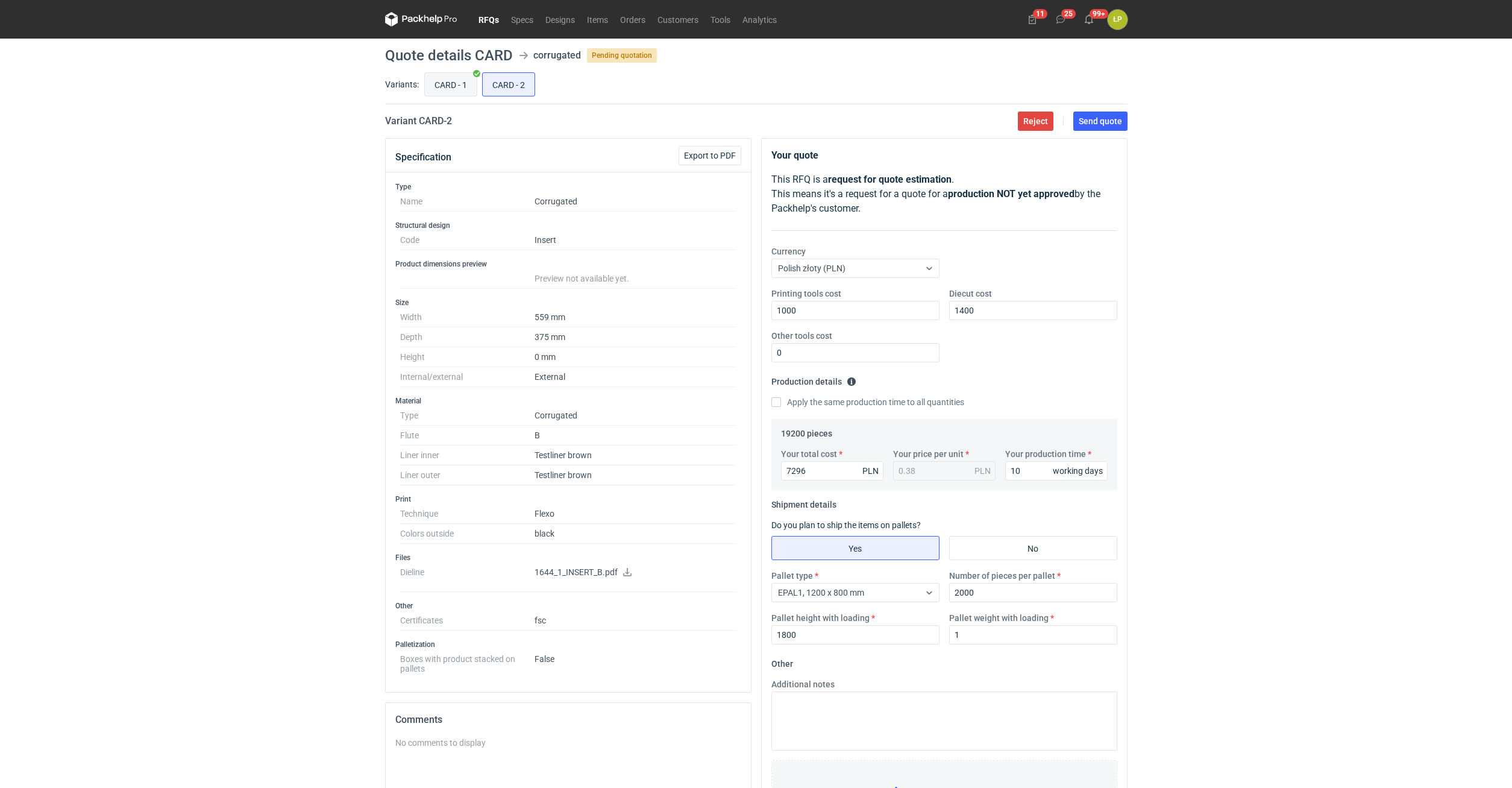 click on "CARD - 1" at bounding box center [451, 84] 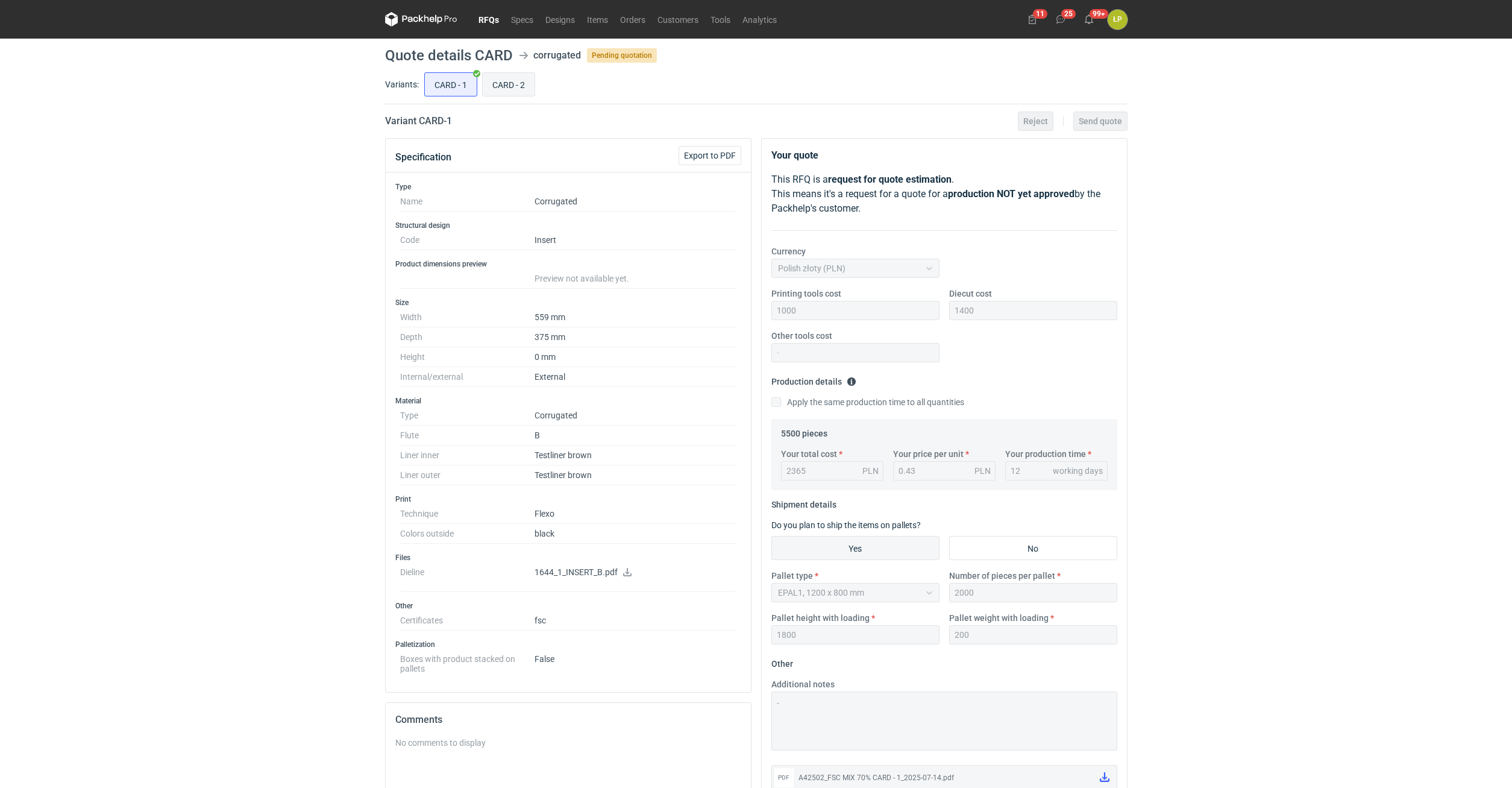 click on "CARD - 2" at bounding box center (509, 84) 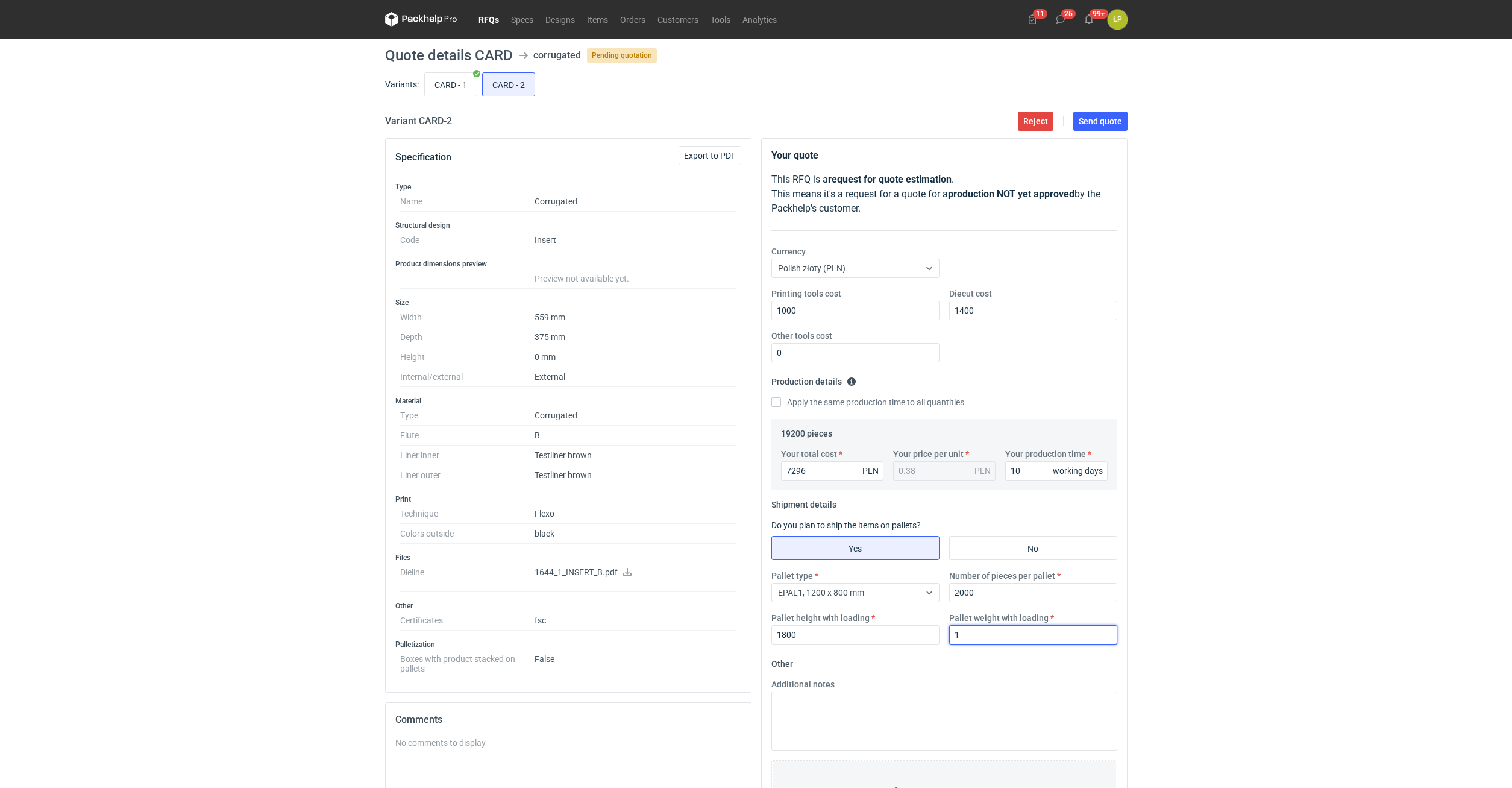 drag, startPoint x: 970, startPoint y: 631, endPoint x: 936, endPoint y: 635, distance: 34.234486 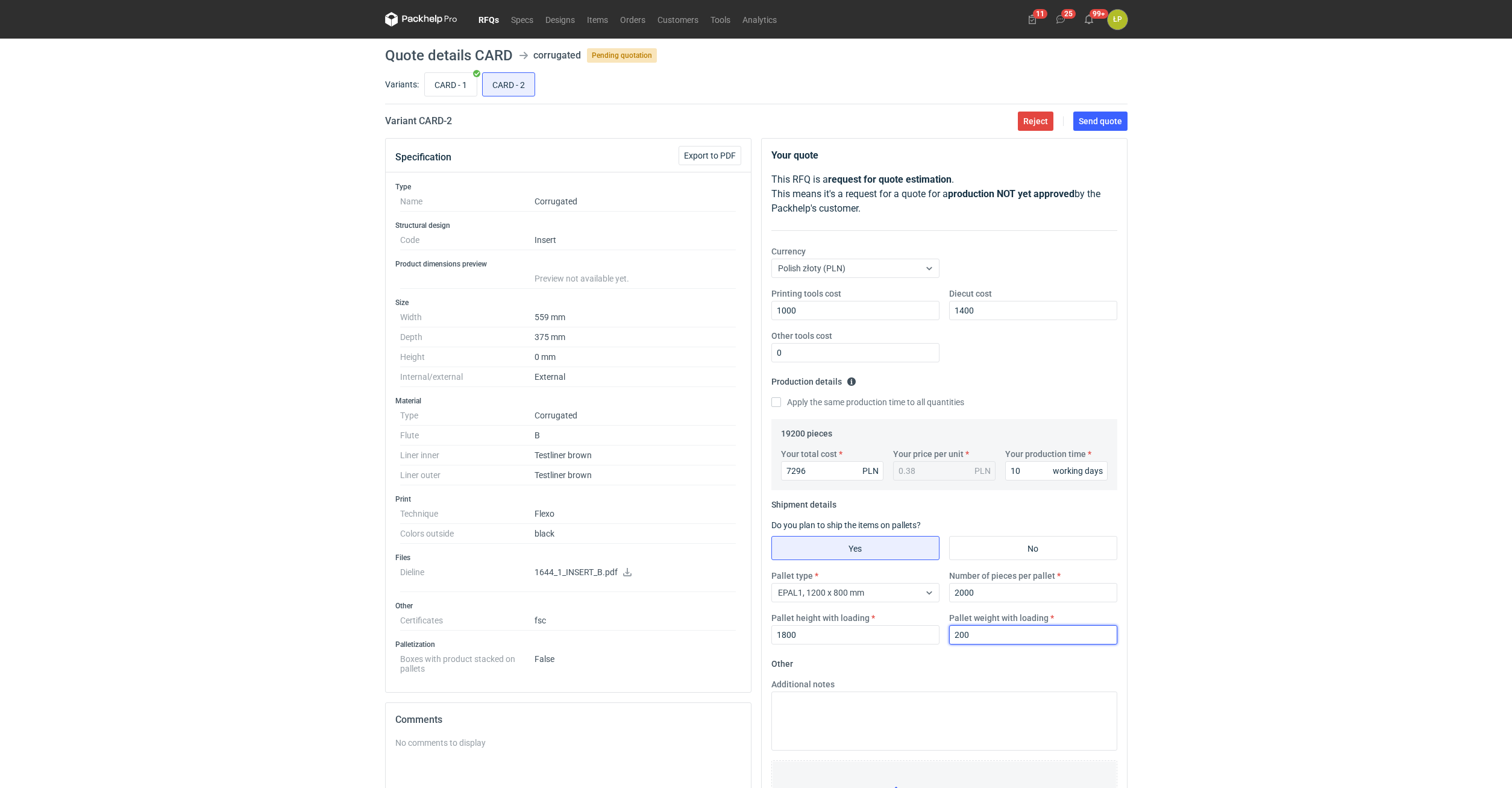 type on "200" 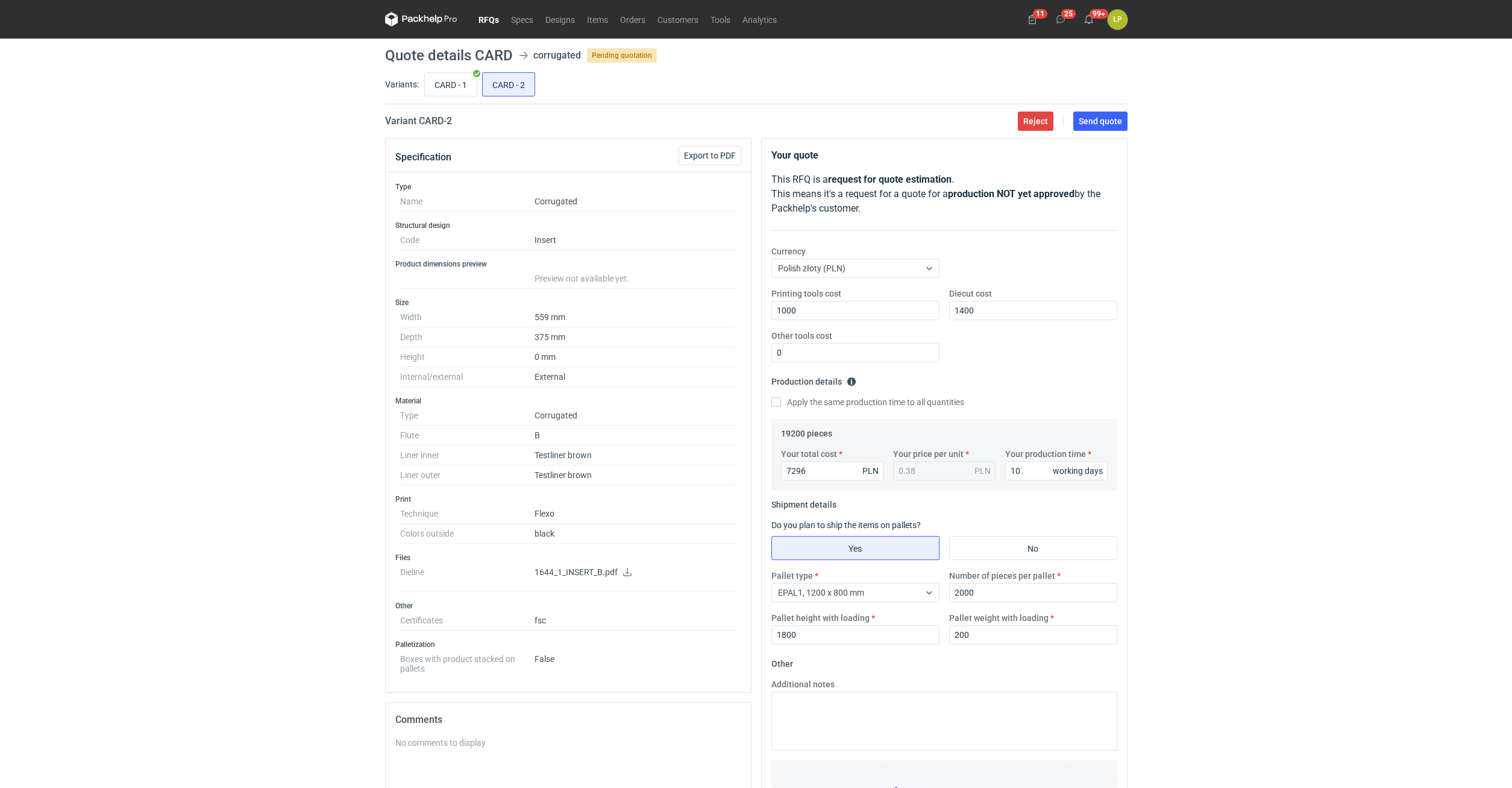 click on "RFQs Specs Designs Items Orders Customers Tools Analytics 11 25 99+ ŁP [PERSON_NAME] [EMAIL_ADDRESS][PERSON_NAME][DOMAIN_NAME] Company profile Personal settings Help Center Sign out Quote details   CARD corrugated Pending quotation Variants: CARD - 1 CARD - 2 Variant   CARD  -  2 Reject Send quote Specification Export to PDF Type Name Corrugated  Structural design Code Insert  Product dimensions preview   Preview not available yet. Size Width 559 mm Depth 375 mm Height 0 mm Internal/external External  Material Type Corrugated  Flute B  Liner inner Testliner brown  Liner outer Testliner brown  Print Technique Flexo  Colors outside black  Files Dieline 1644_1_INSERT_B.pdf Other Certificates fsc  Palletization Boxes with product stacked on pallets False  Comments No comments to display ŁP Comment message Send Your quote This RFQ is a  request for quote estimation .   This means it's a request for a quote for a  production NOT yet approved  by the Packhelp's customer. Currency Polish złoty (PLN) Printing tools cost 1000 1400" at bounding box center (756, 394) 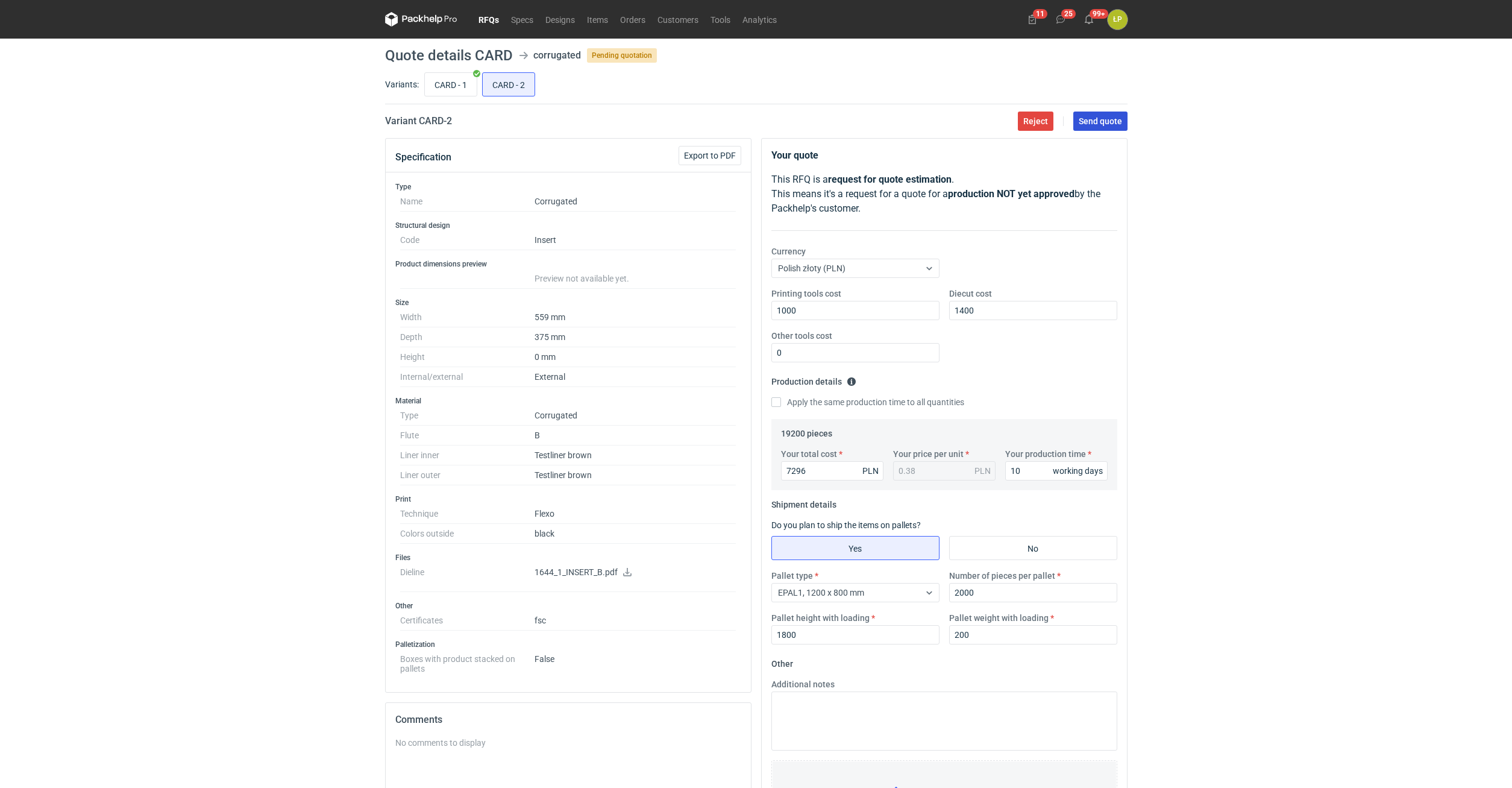 click on "Send quote" at bounding box center (1100, 121) 